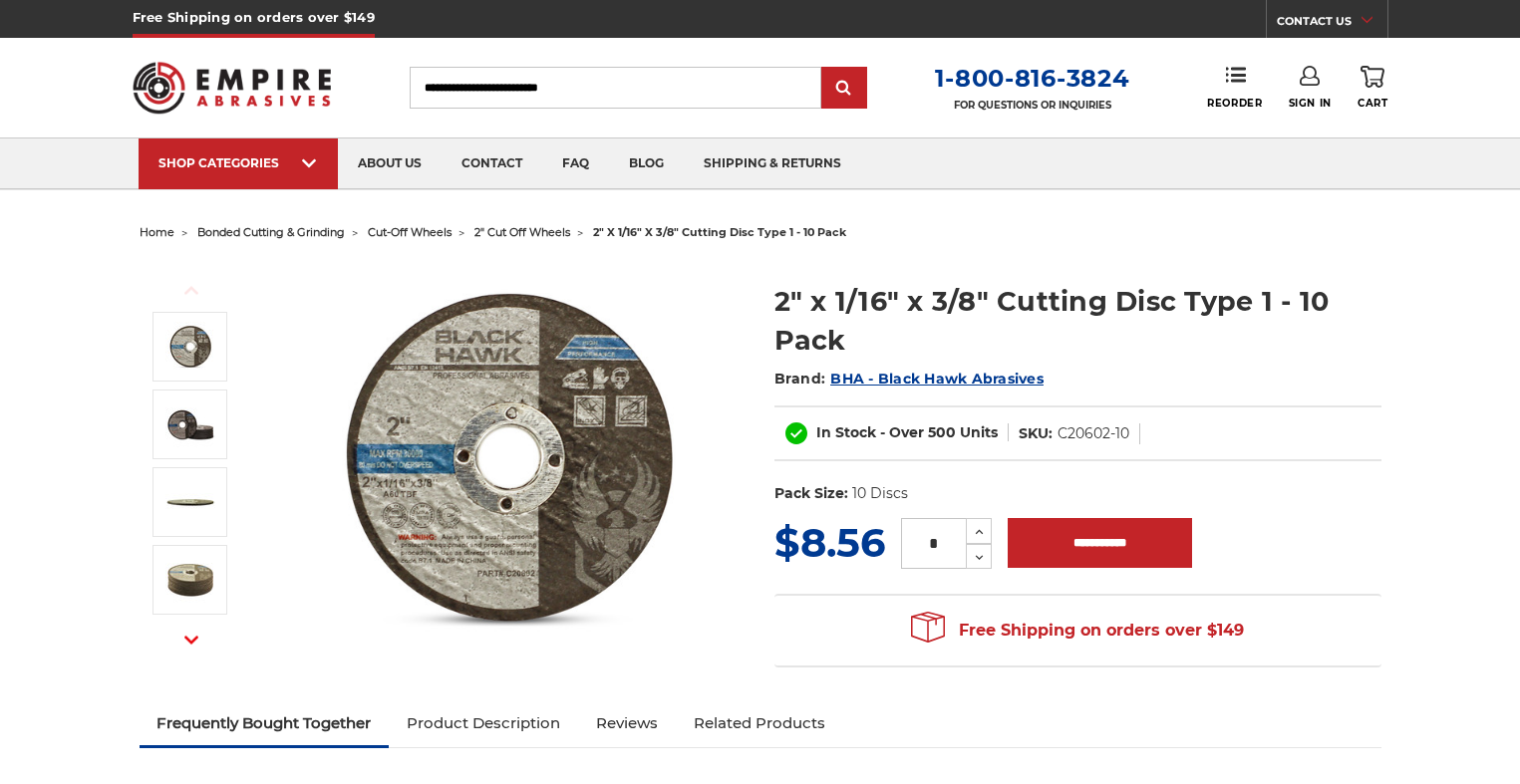 scroll, scrollTop: 0, scrollLeft: 0, axis: both 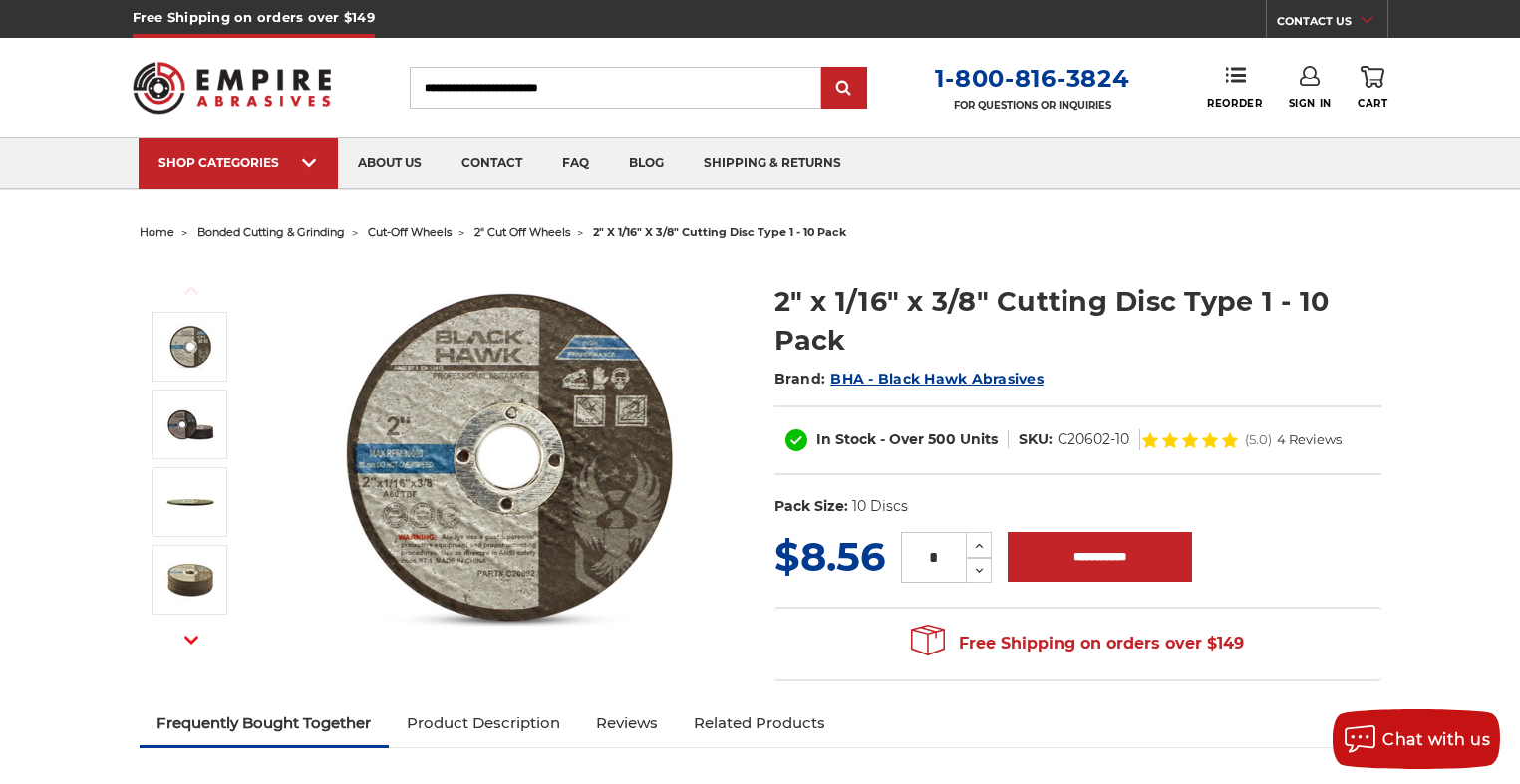 click on "2" cut off wheels" at bounding box center [522, 232] 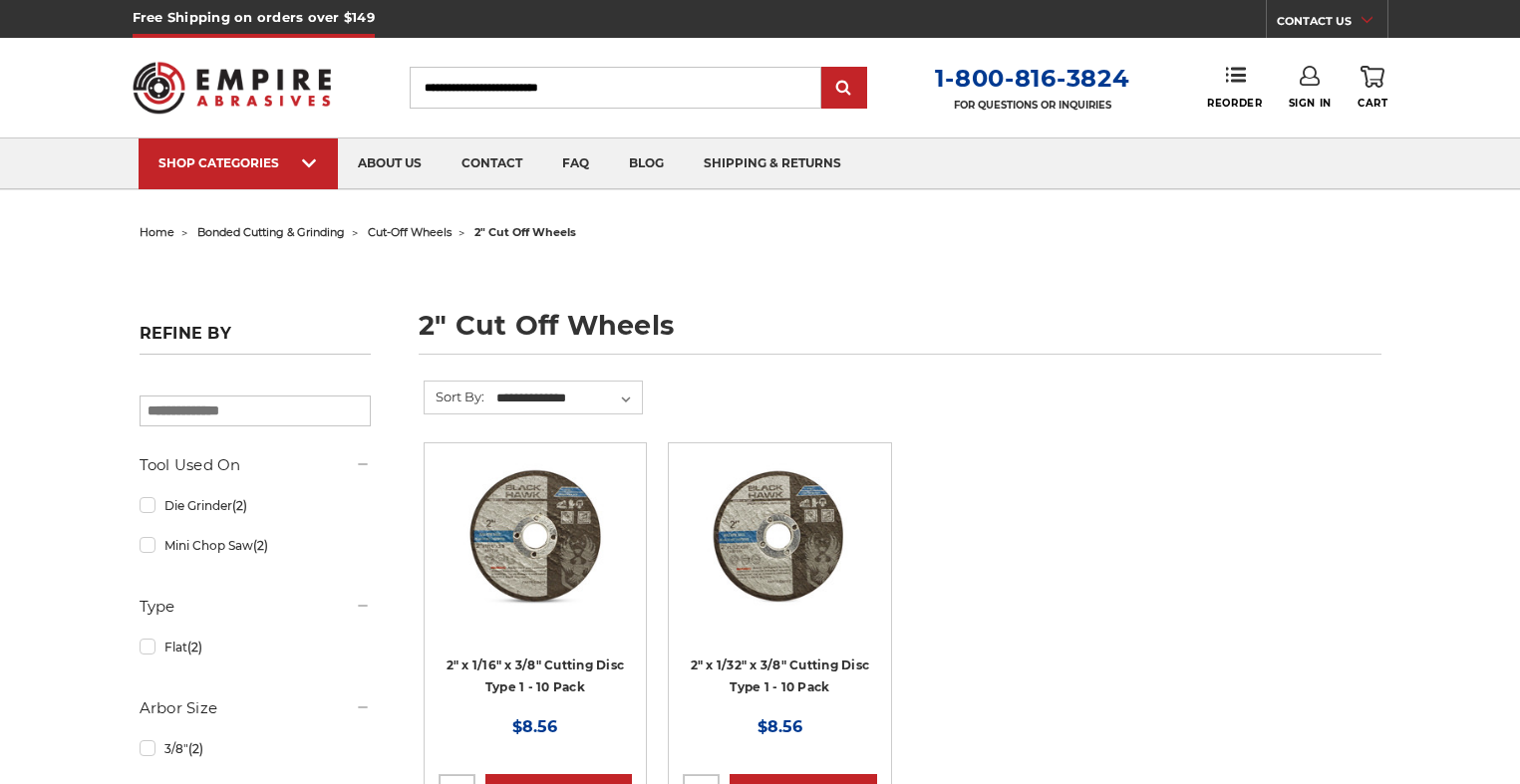 scroll, scrollTop: 0, scrollLeft: 0, axis: both 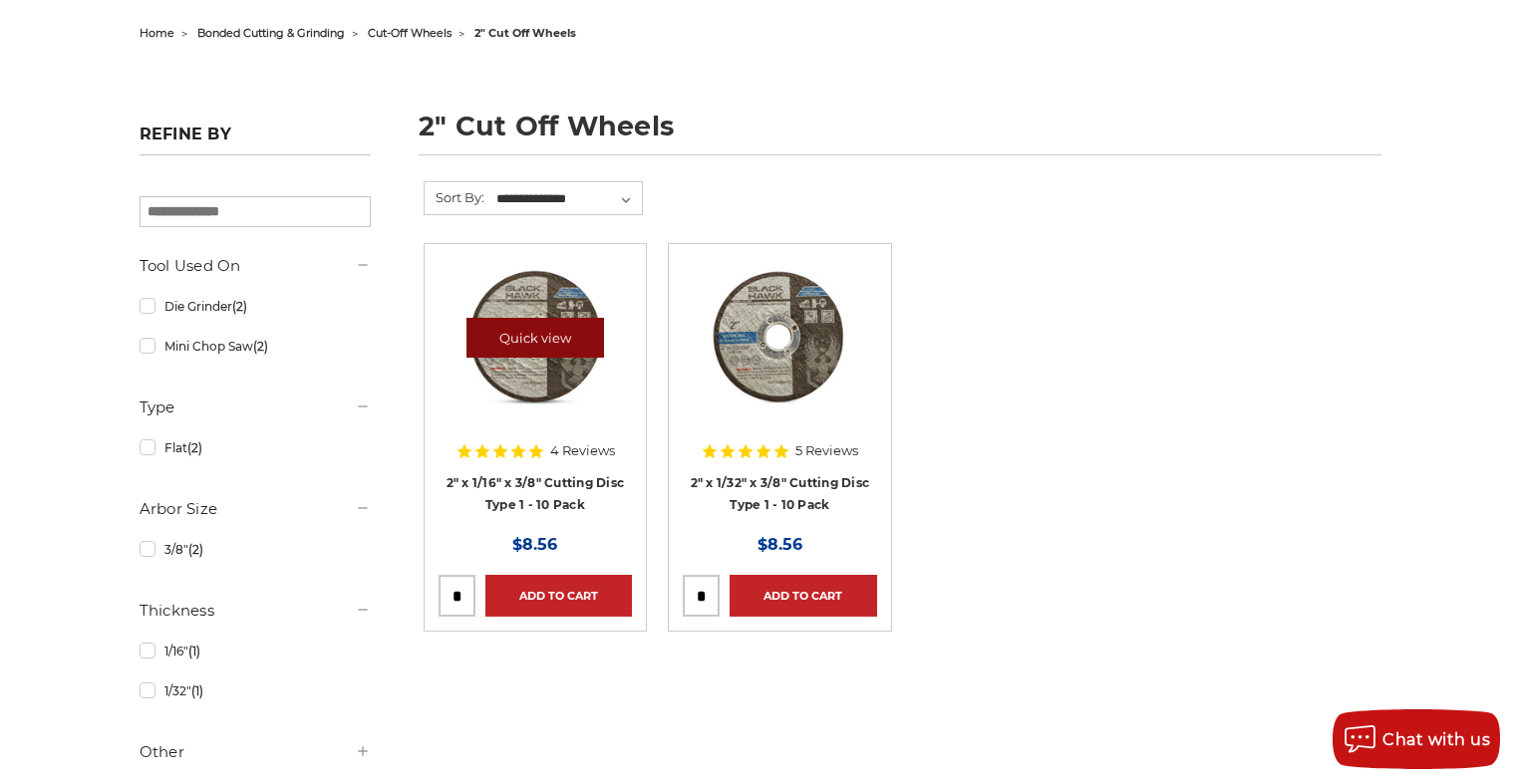 click on "Quick view" at bounding box center [535, 338] 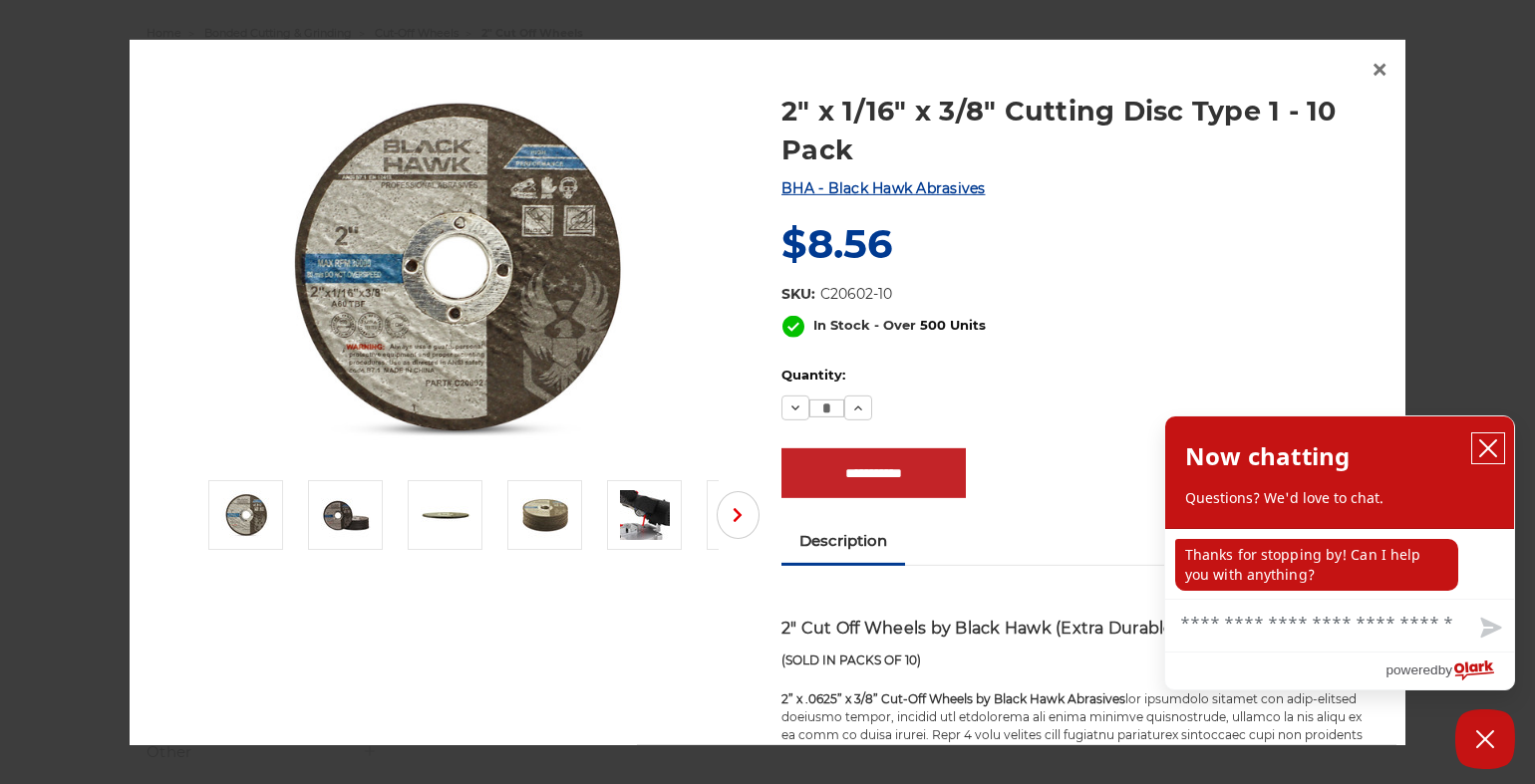 click 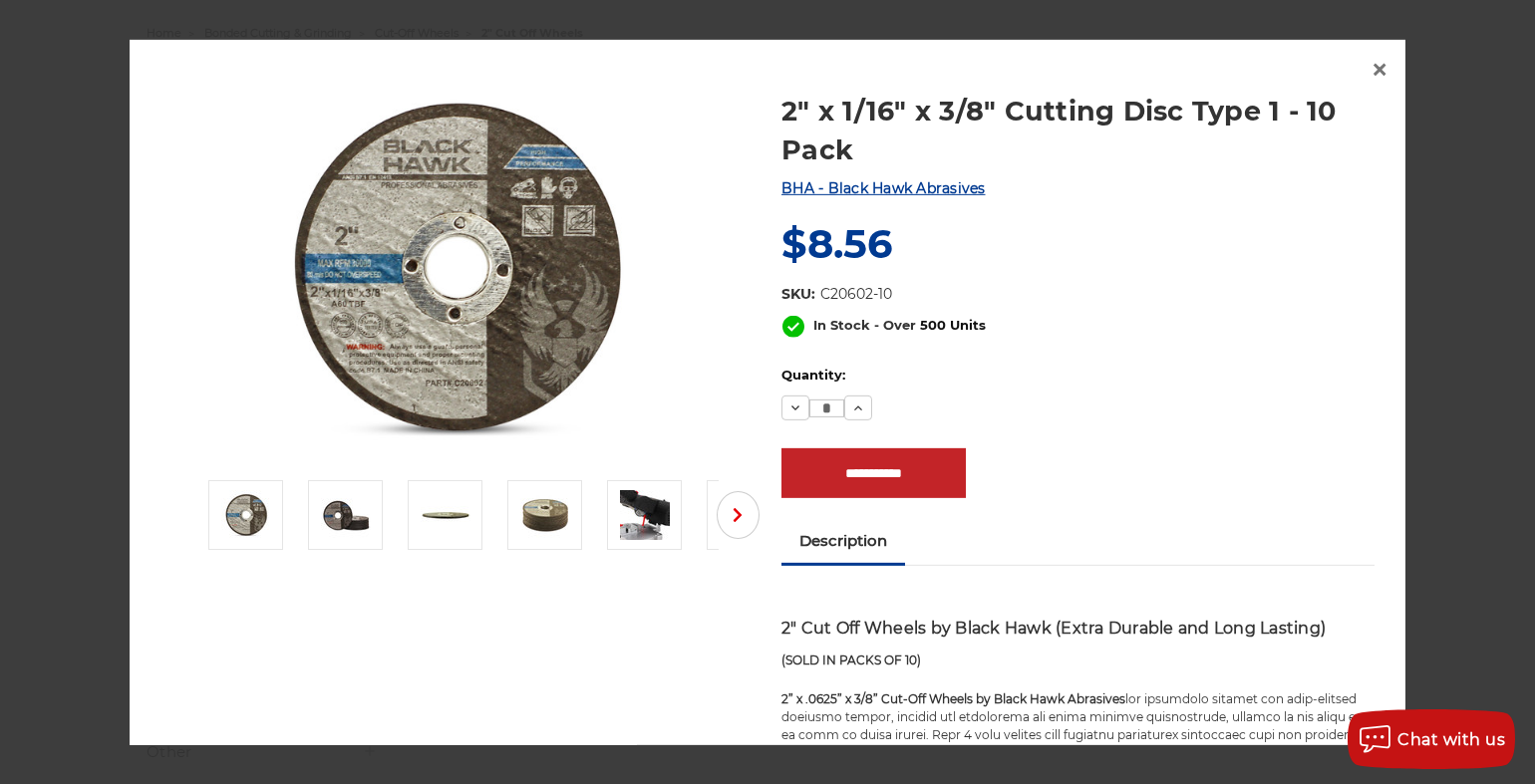 scroll, scrollTop: 100, scrollLeft: 0, axis: vertical 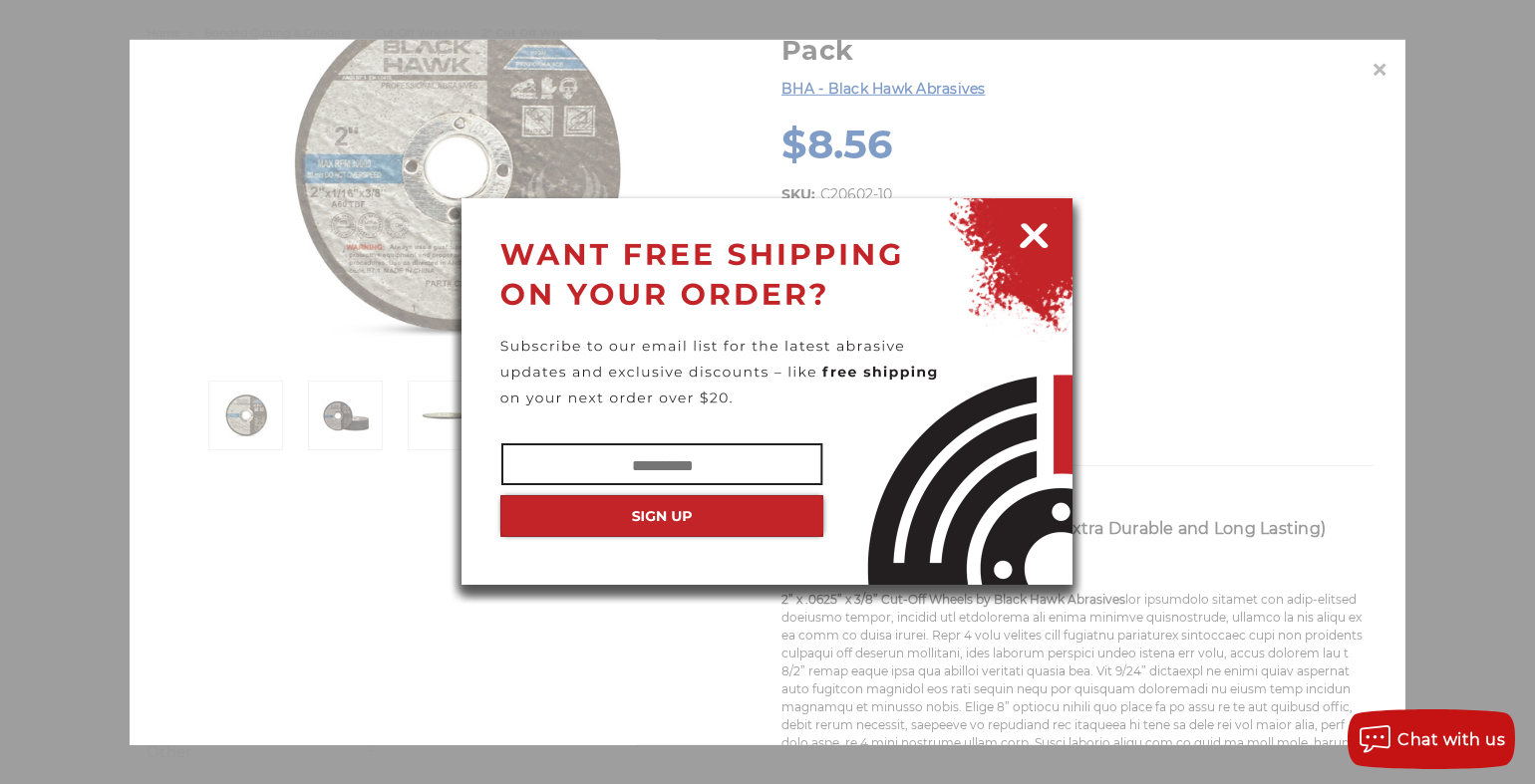 click at bounding box center (1034, 232) 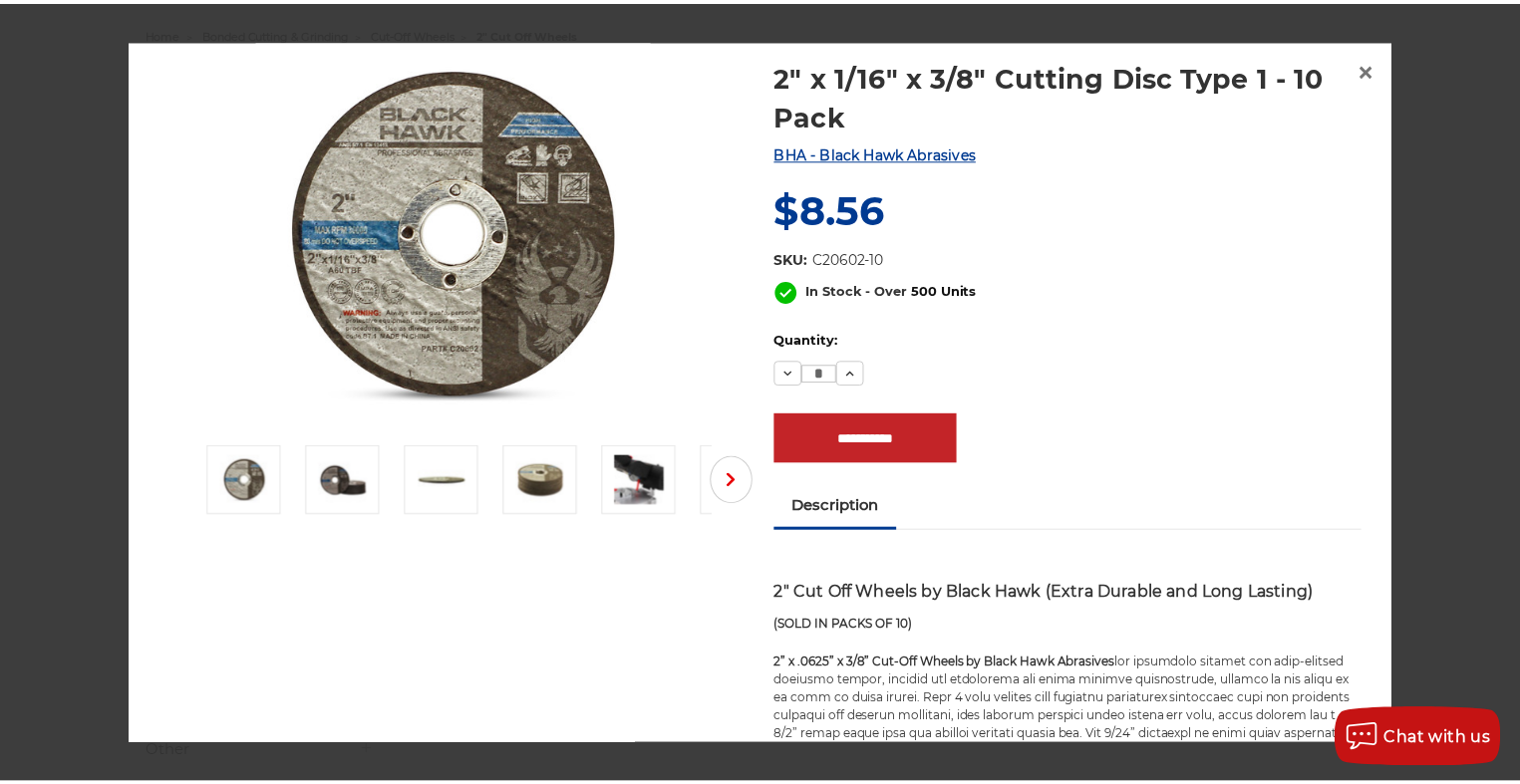 scroll, scrollTop: 0, scrollLeft: 0, axis: both 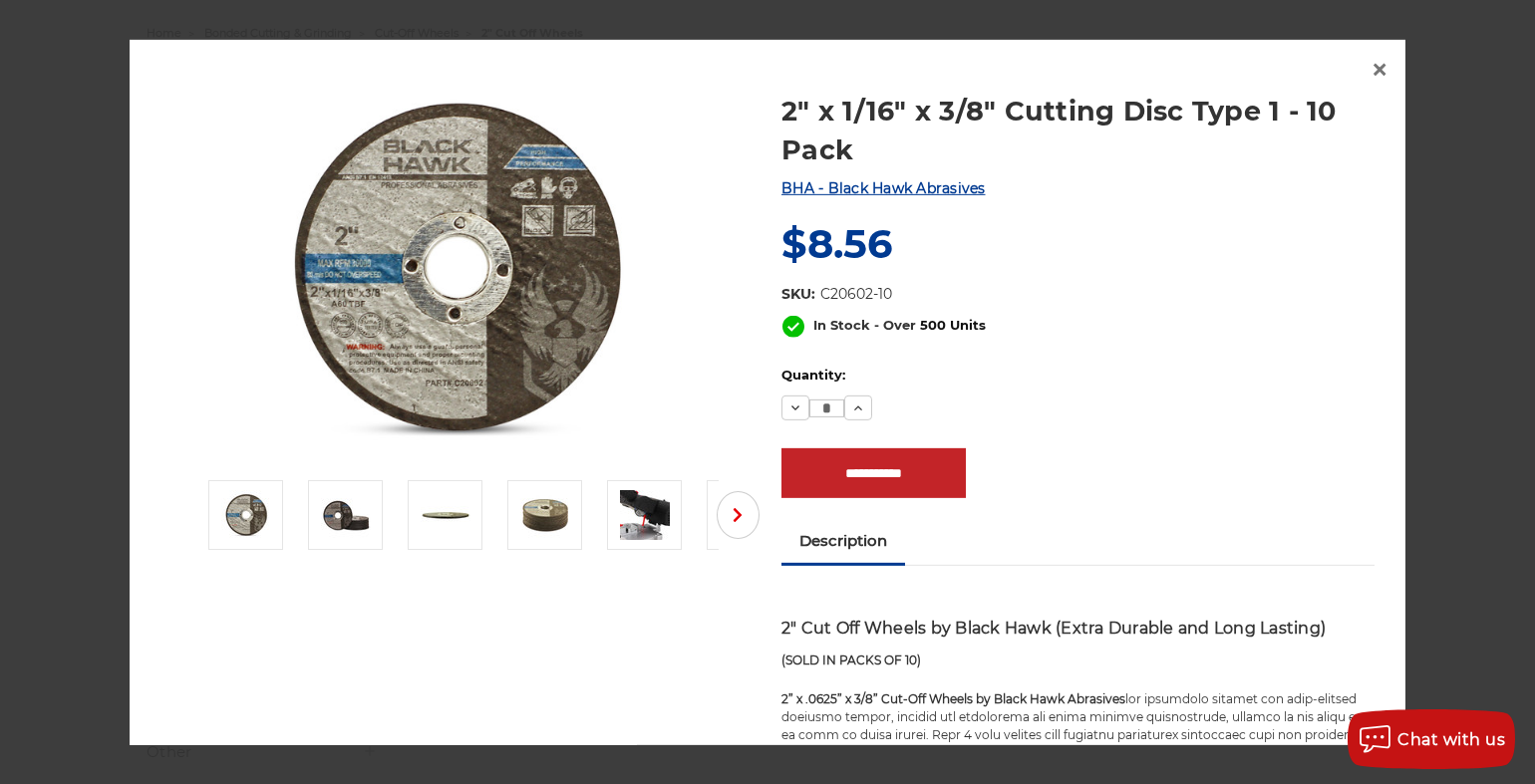 click on "C20602-10" at bounding box center (856, 294) 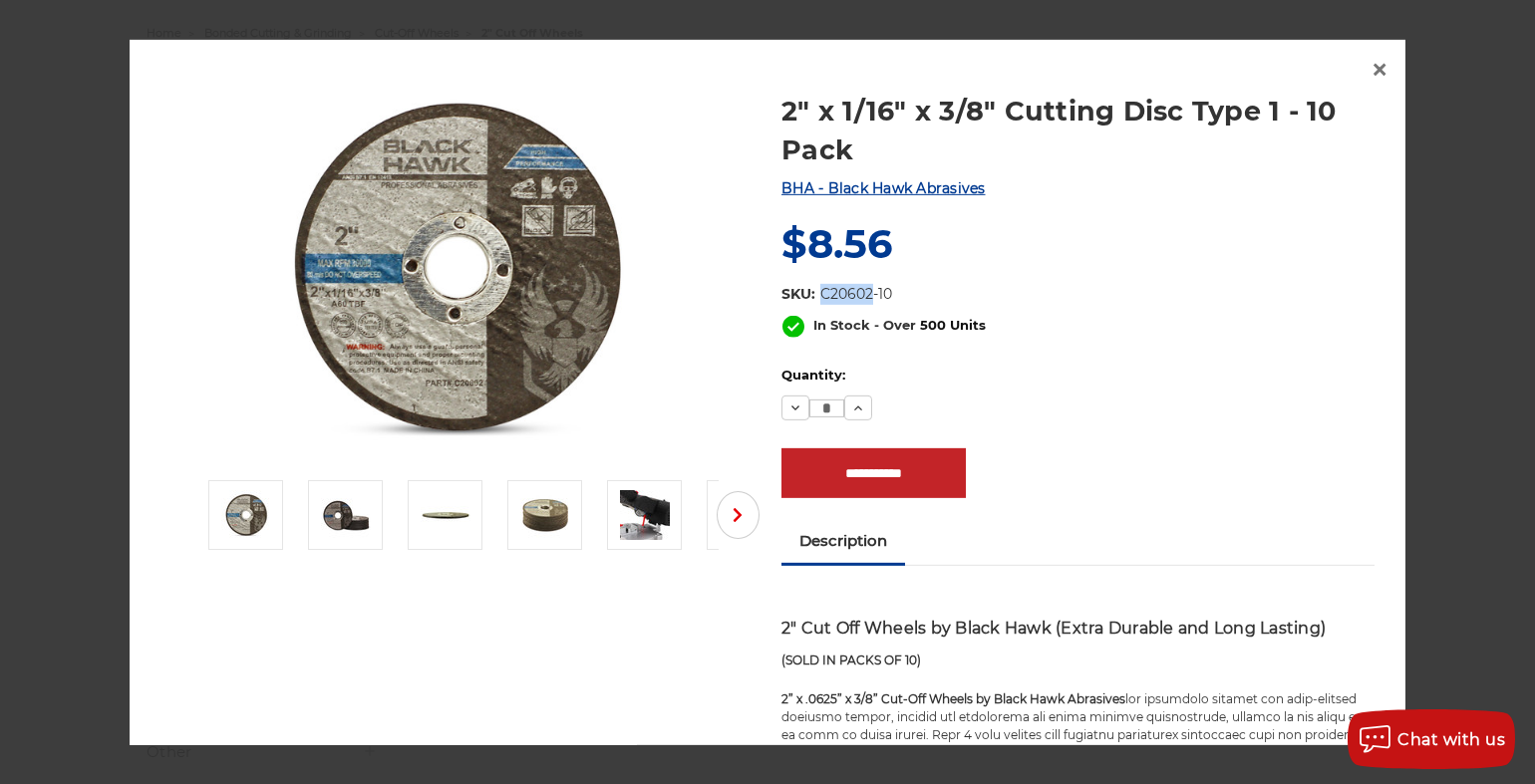 click on "C20602-10" at bounding box center (856, 294) 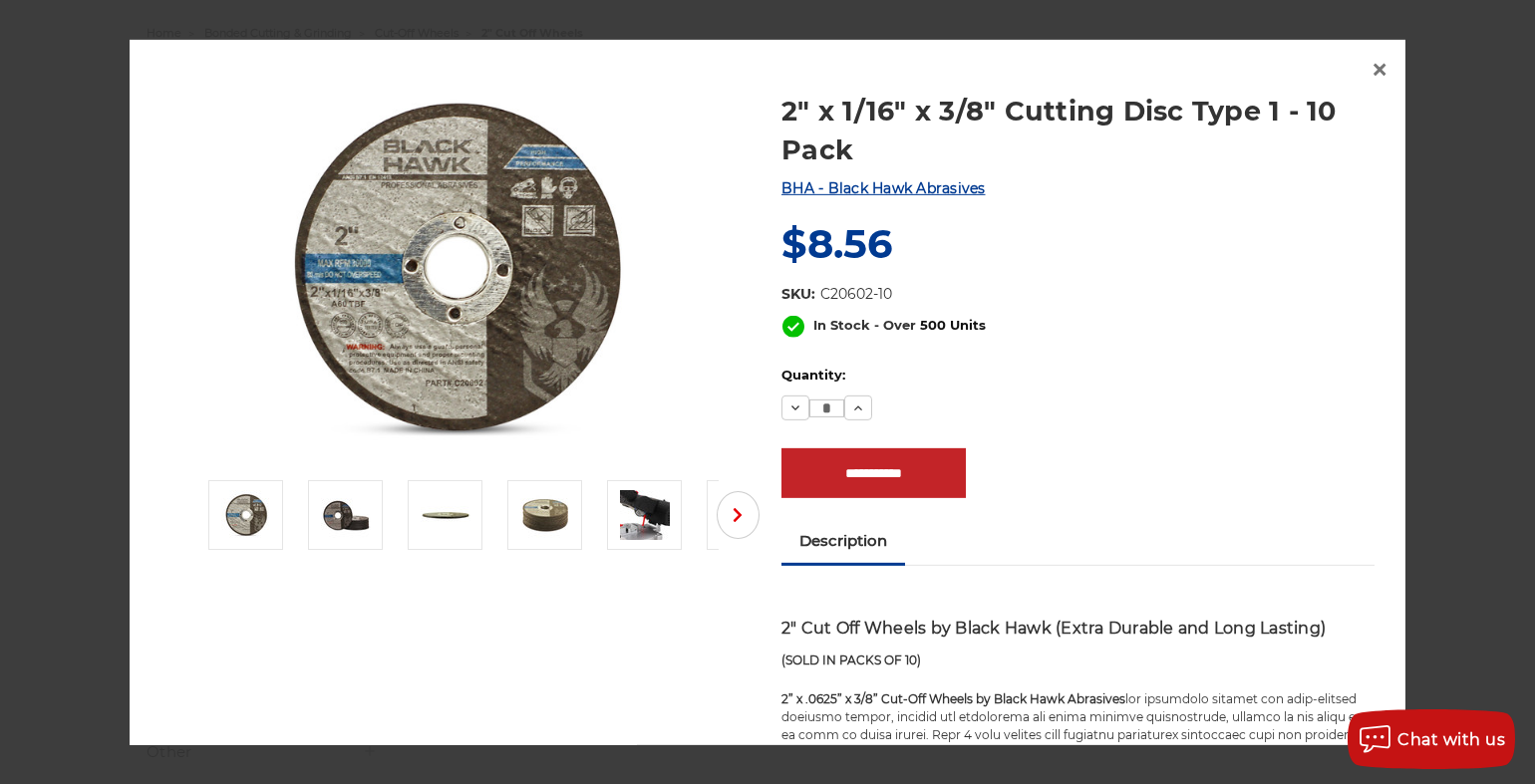 click on "SKU:
C20602-10
UPC:
Pack Size:
10 Discs
Size:
2"
Tool:
Die Grinder
Tool:
Mini Chop Saw
Thickness:
1/16"
Arbor Size:
3/8"
Type:
Flat
stock:
30,80,120,270,500,800,1000,1250,1500,2500,5000,7500,8000,10000,20000" at bounding box center (1077, 300) 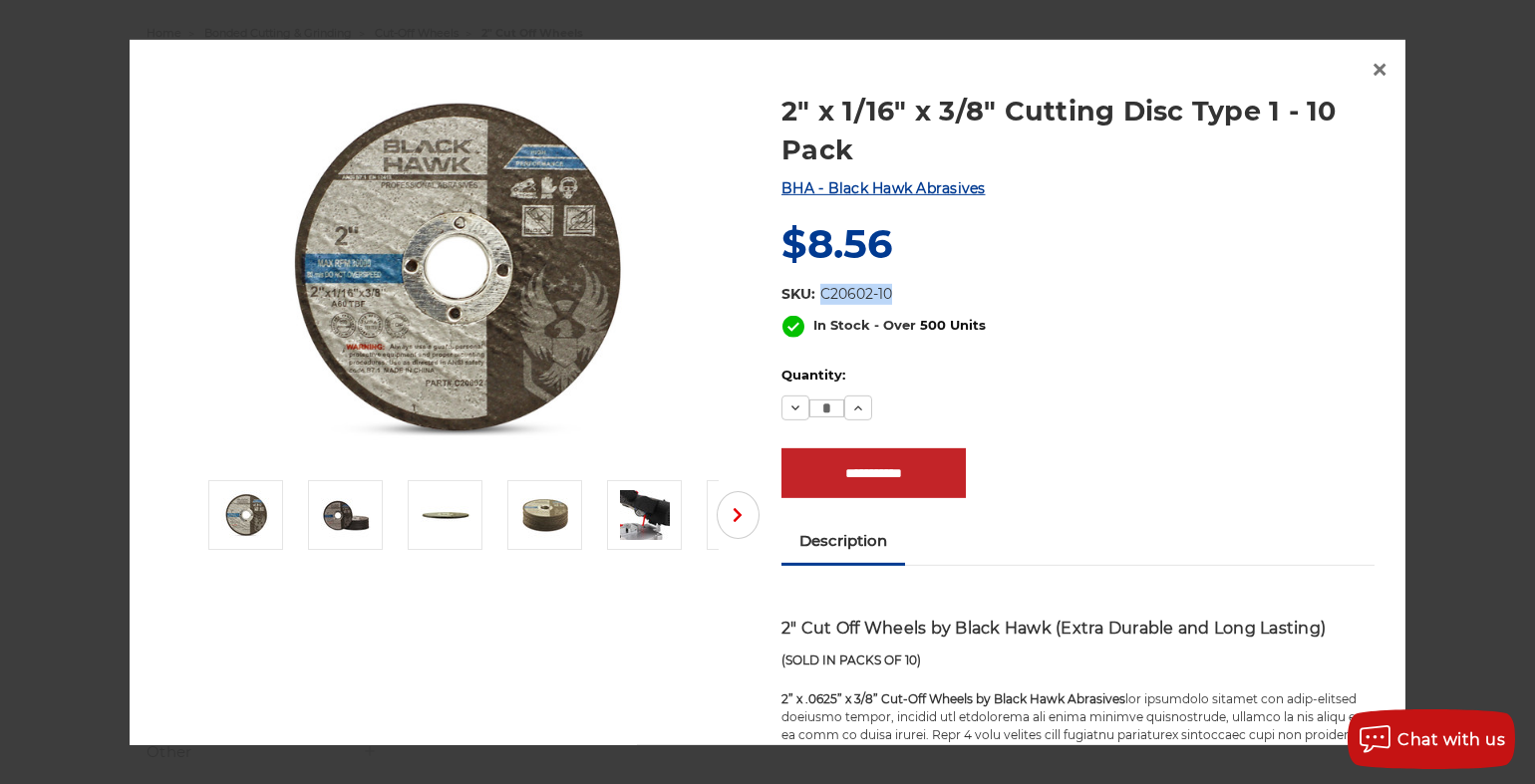 drag, startPoint x: 892, startPoint y: 293, endPoint x: 816, endPoint y: 299, distance: 76.23647 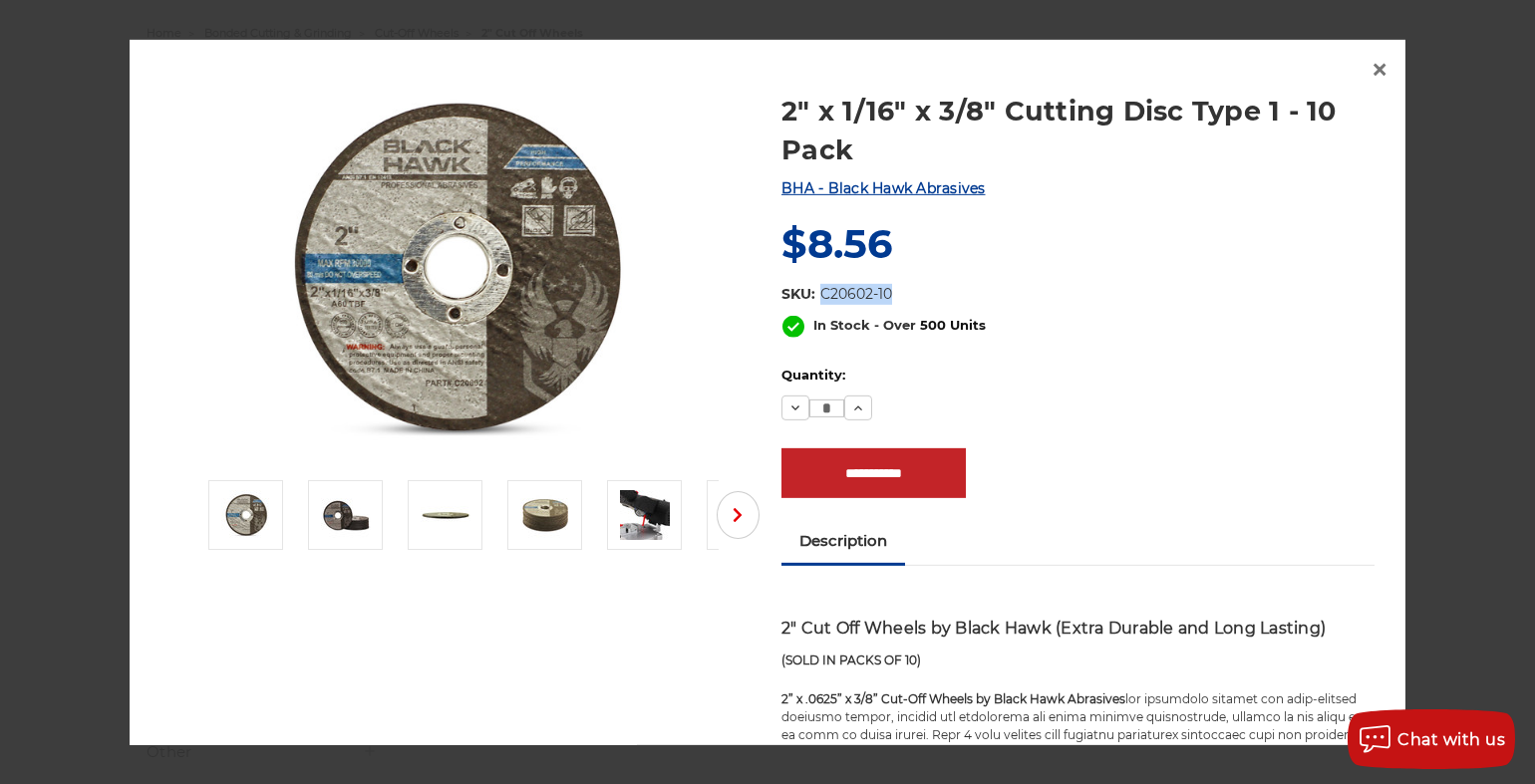 click on "SKU:
C20602-10
UPC:
Pack Size:
10 Discs
Size:
2"
Tool:
Die Grinder
Tool:
Mini Chop Saw
Thickness:
1/16"
Arbor Size:
3/8"
Type:
Flat
stock:
30,80,120,270,500,800,1000,1250,1500,2500,5000,7500,8000,10000,20000" at bounding box center [1077, 300] 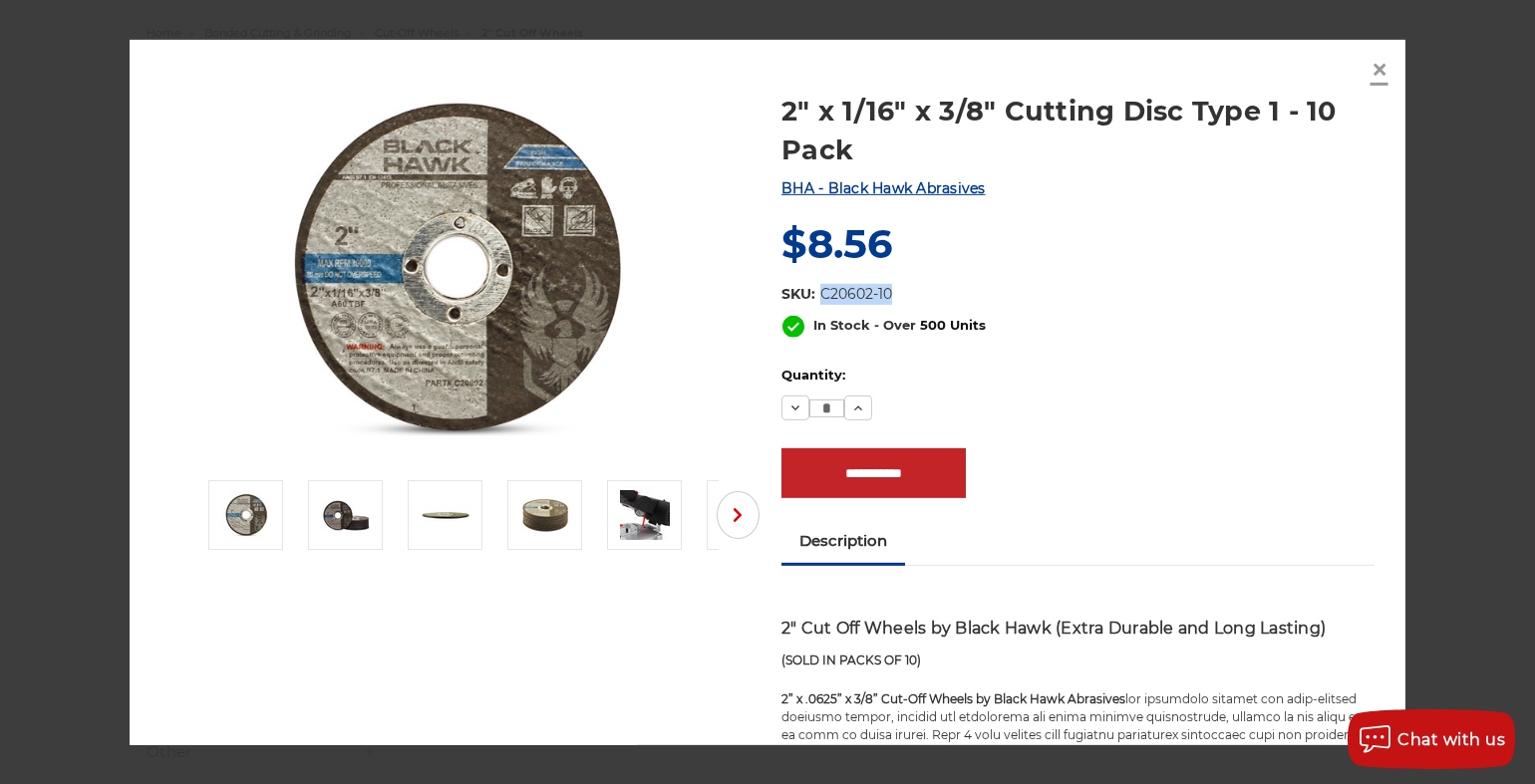 click on "×" at bounding box center [1380, 69] 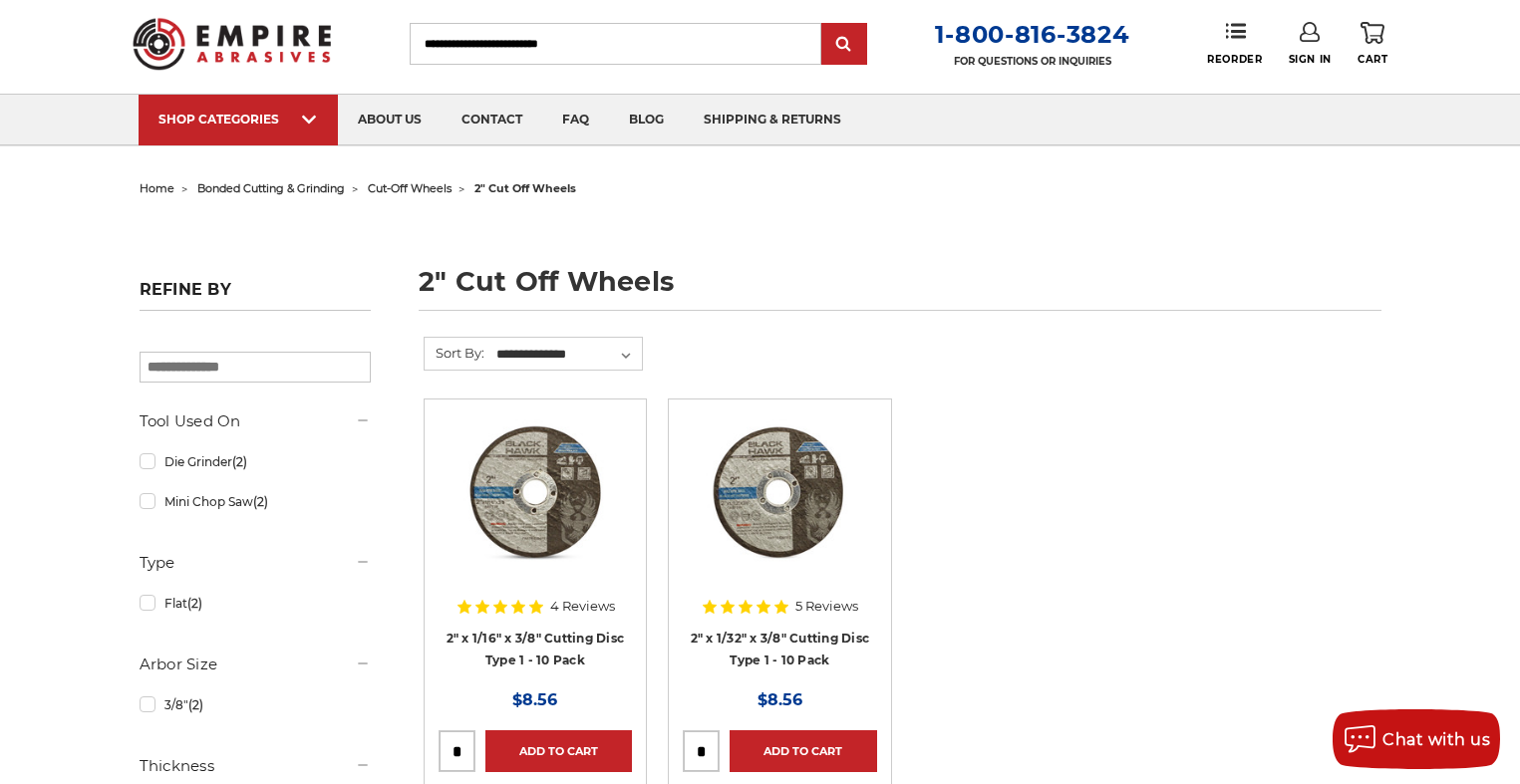 scroll, scrollTop: 0, scrollLeft: 0, axis: both 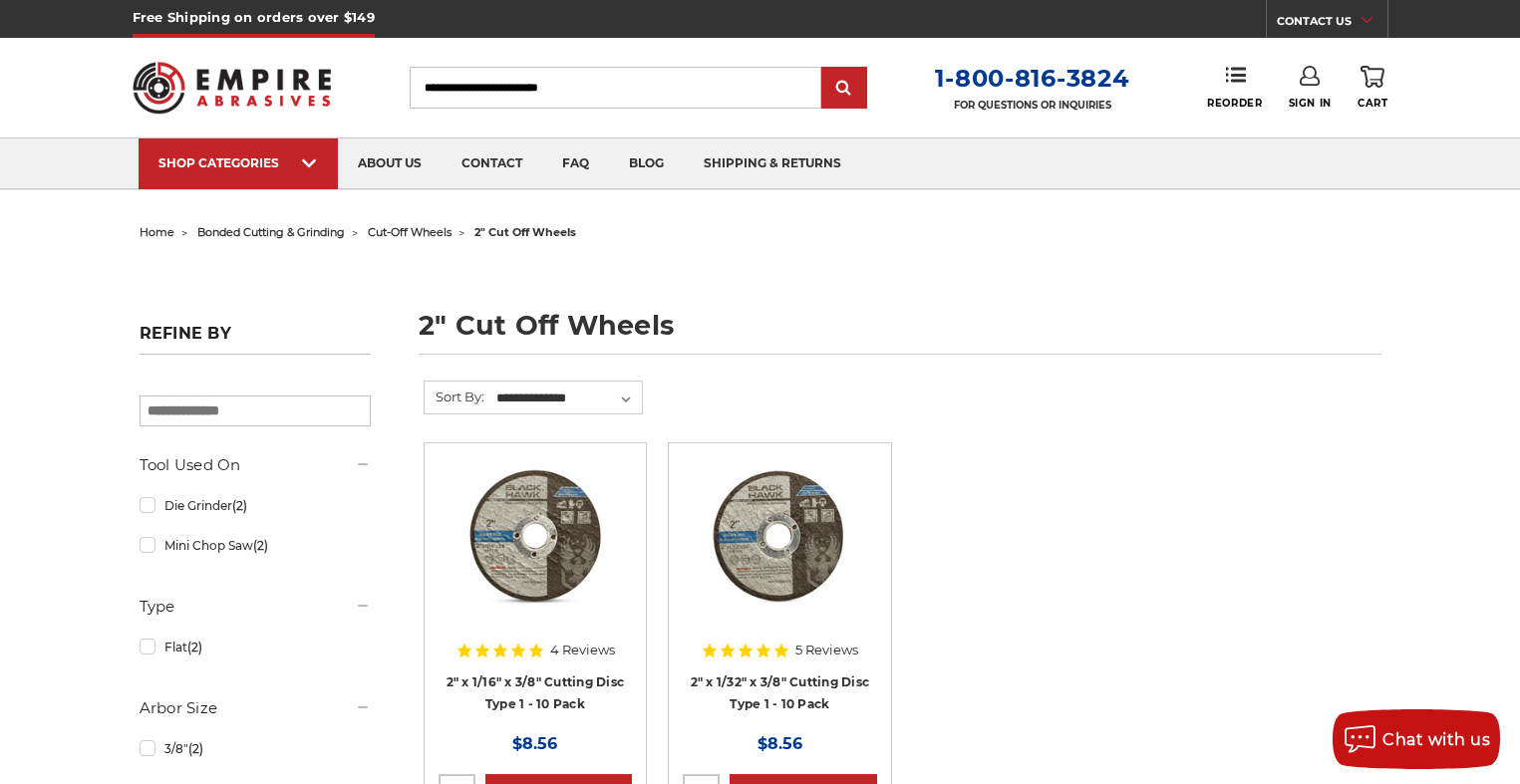 click on "Sign In" at bounding box center [1310, 88] 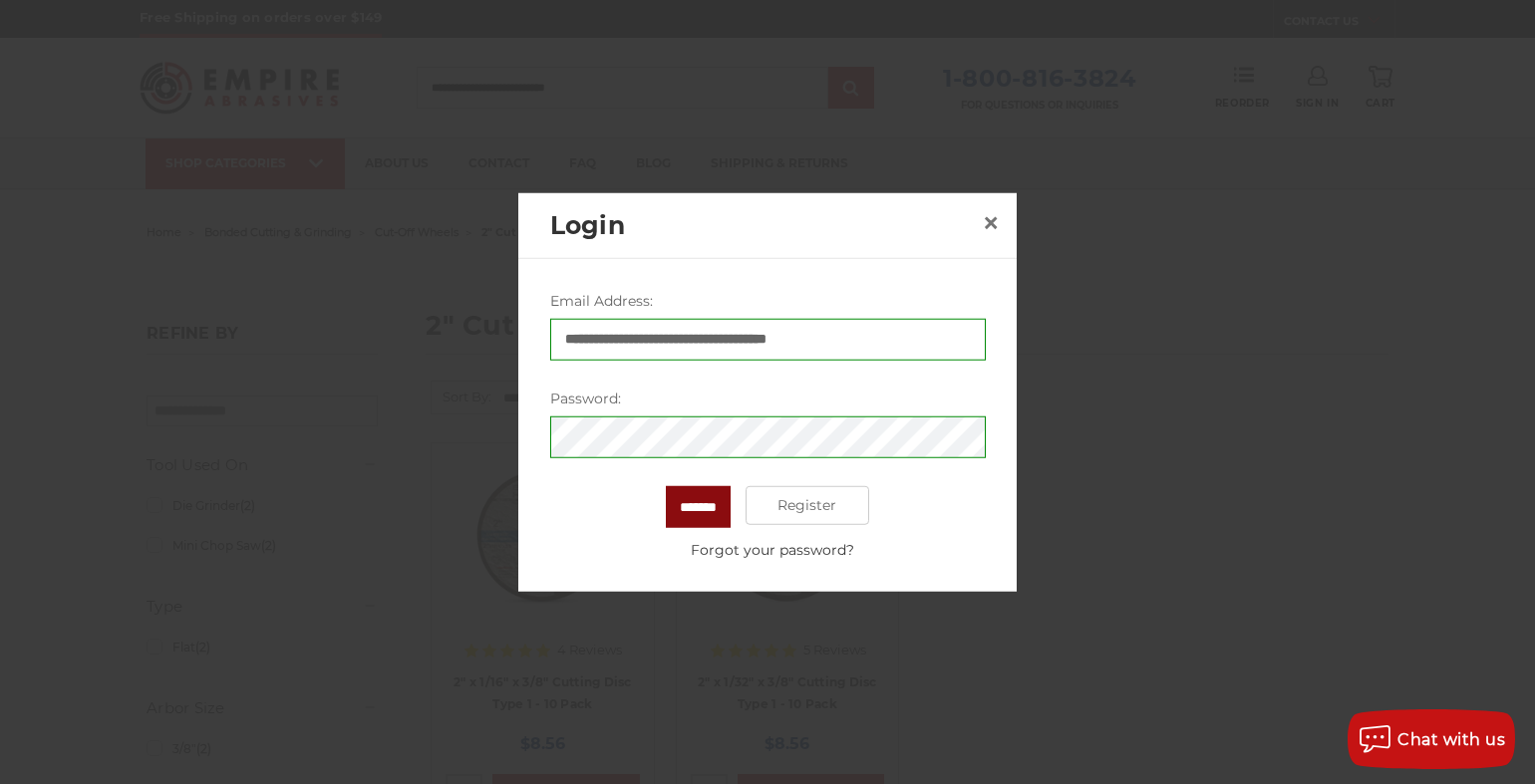 click on "*******" at bounding box center (698, 506) 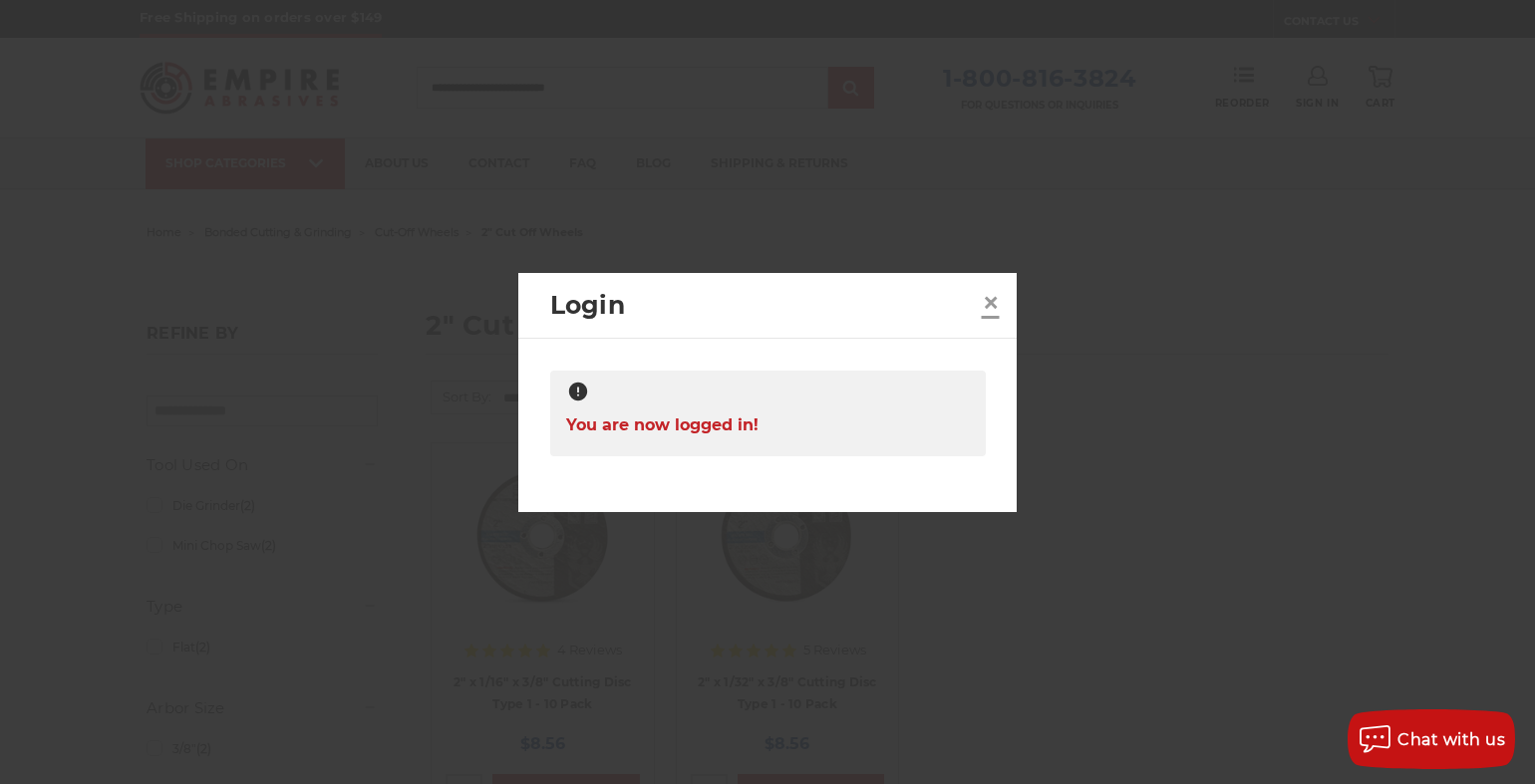 click on "×" at bounding box center (991, 302) 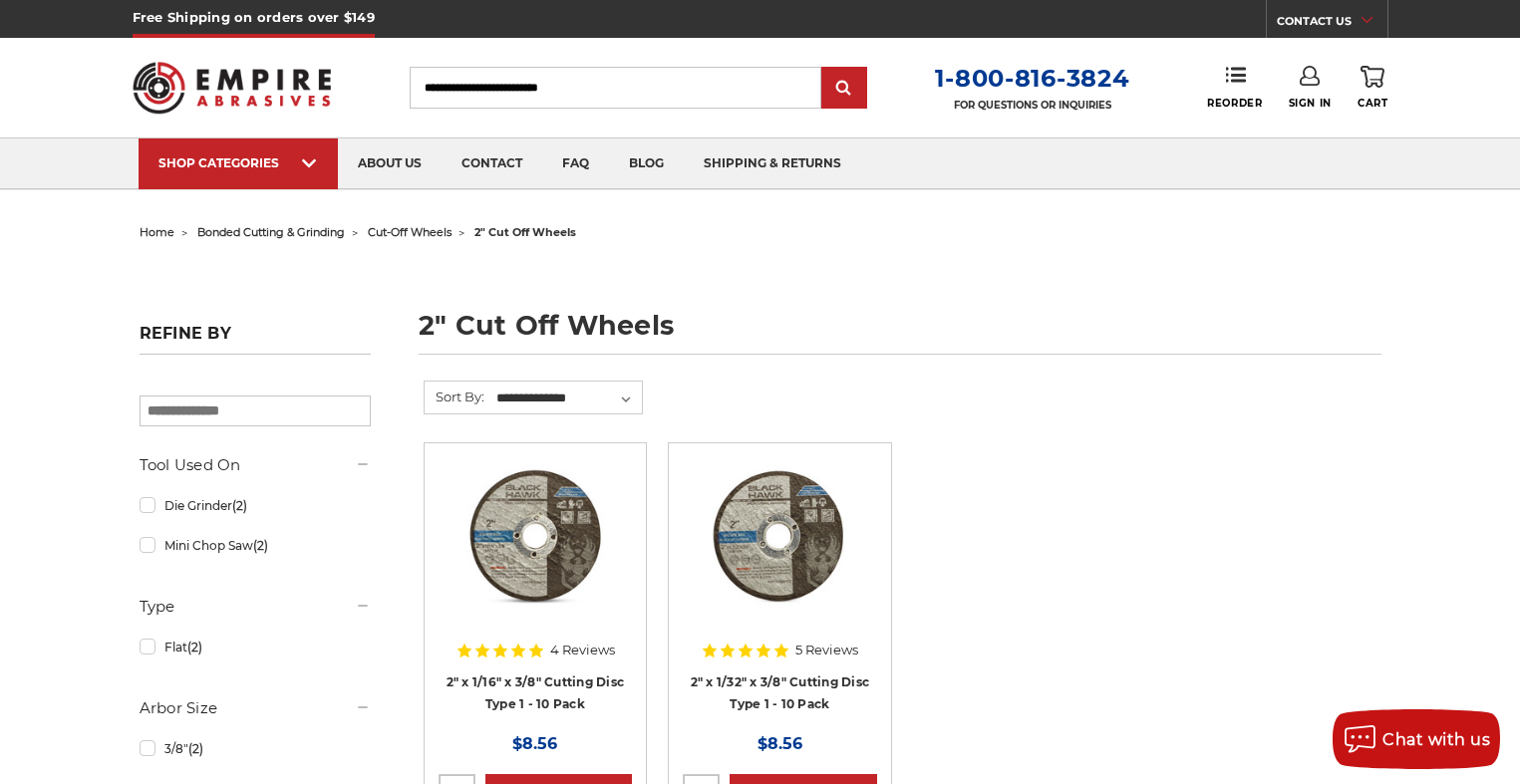 paste on "*********" 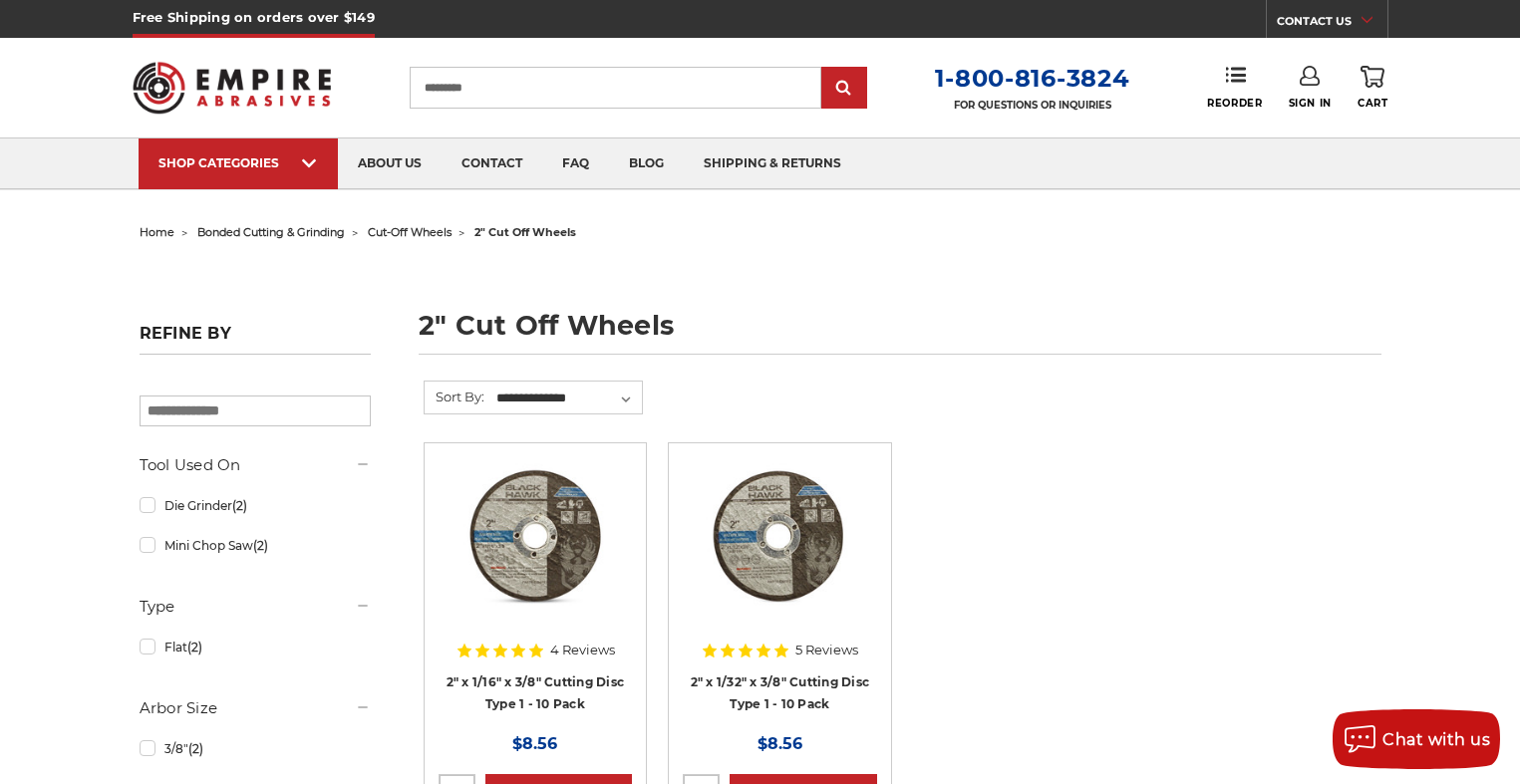 type on "*********" 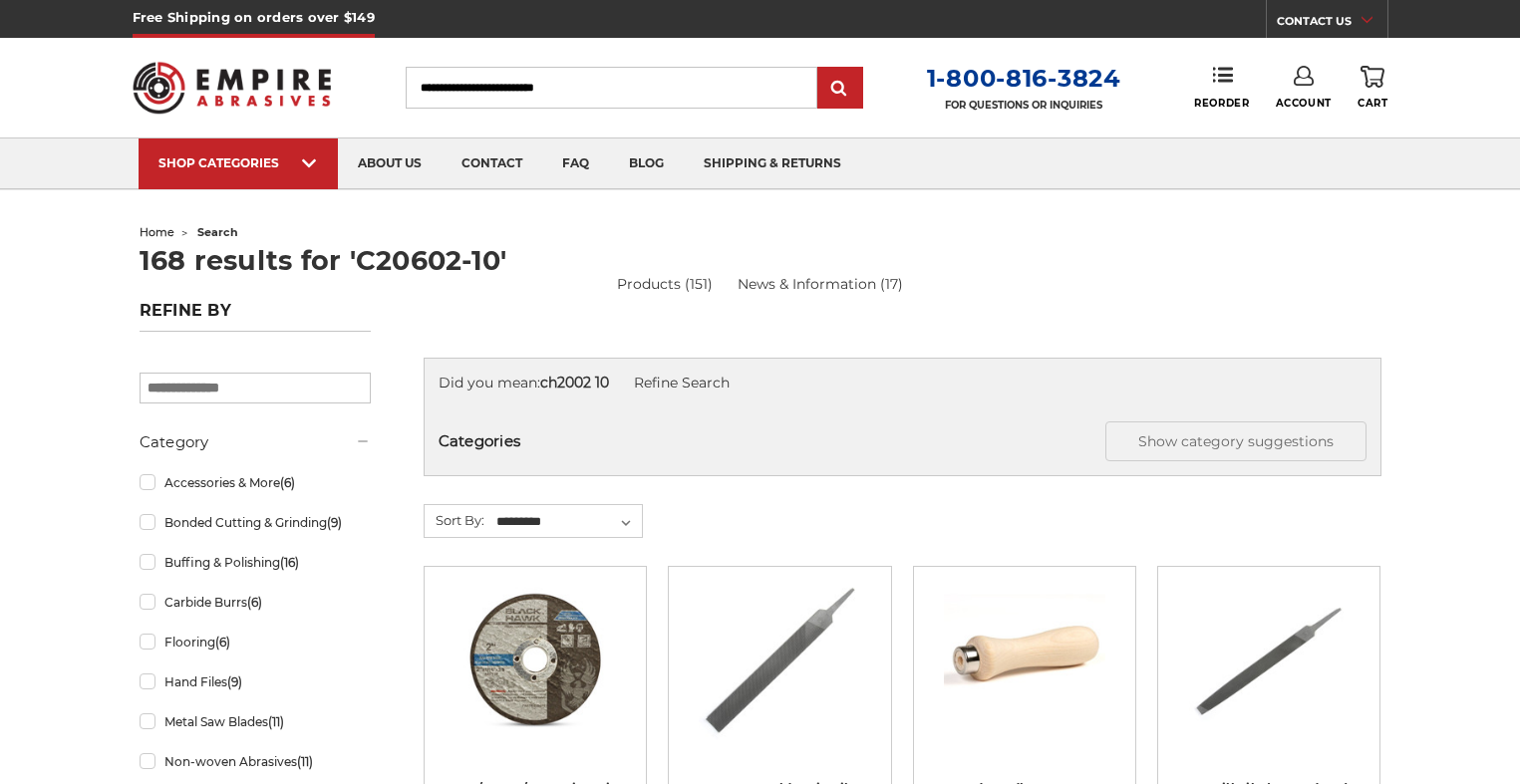 scroll, scrollTop: 0, scrollLeft: 0, axis: both 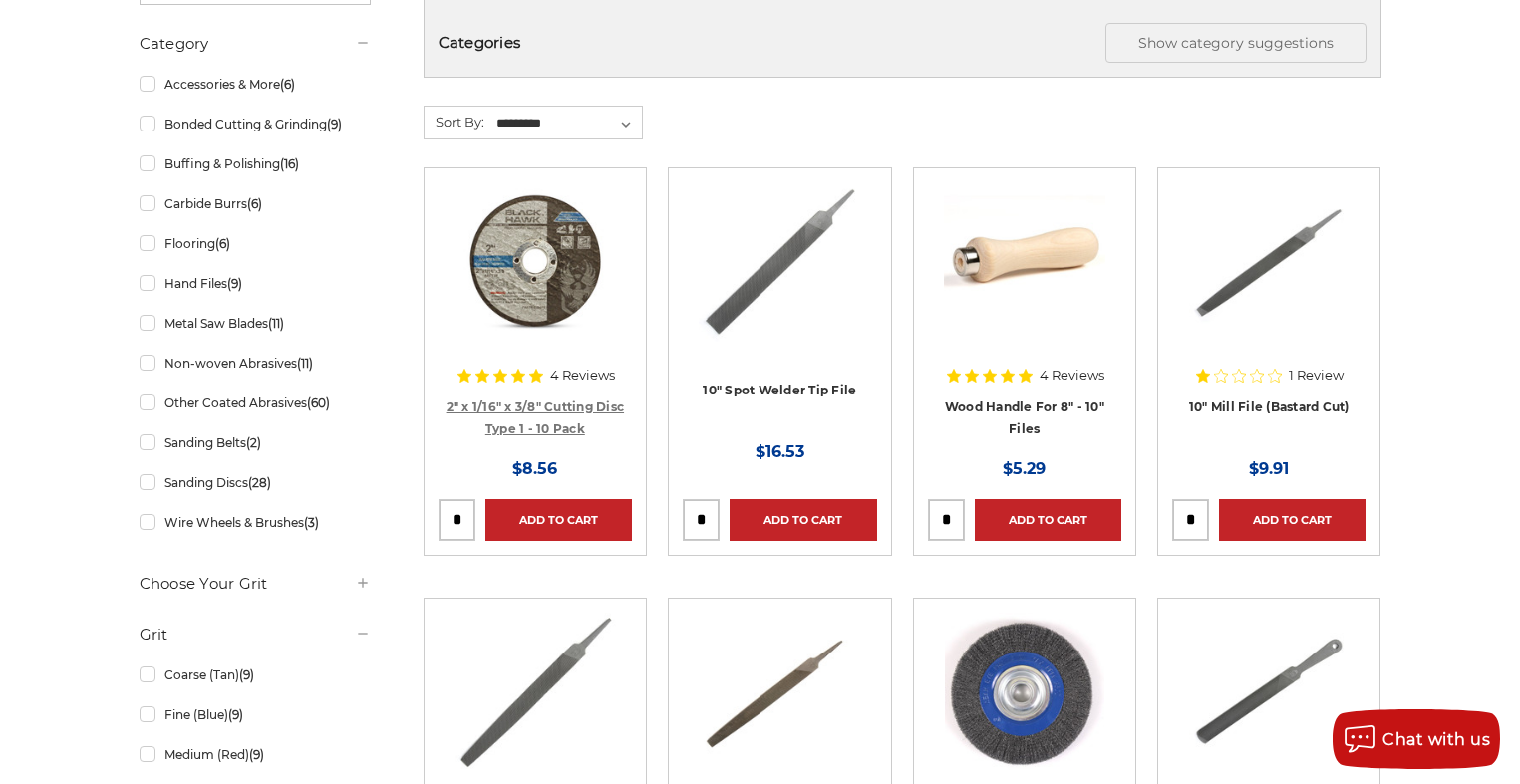 click on "2" x 1/16" x 3/8" Cutting Disc Type 1 - 10 Pack" at bounding box center (535, 418) 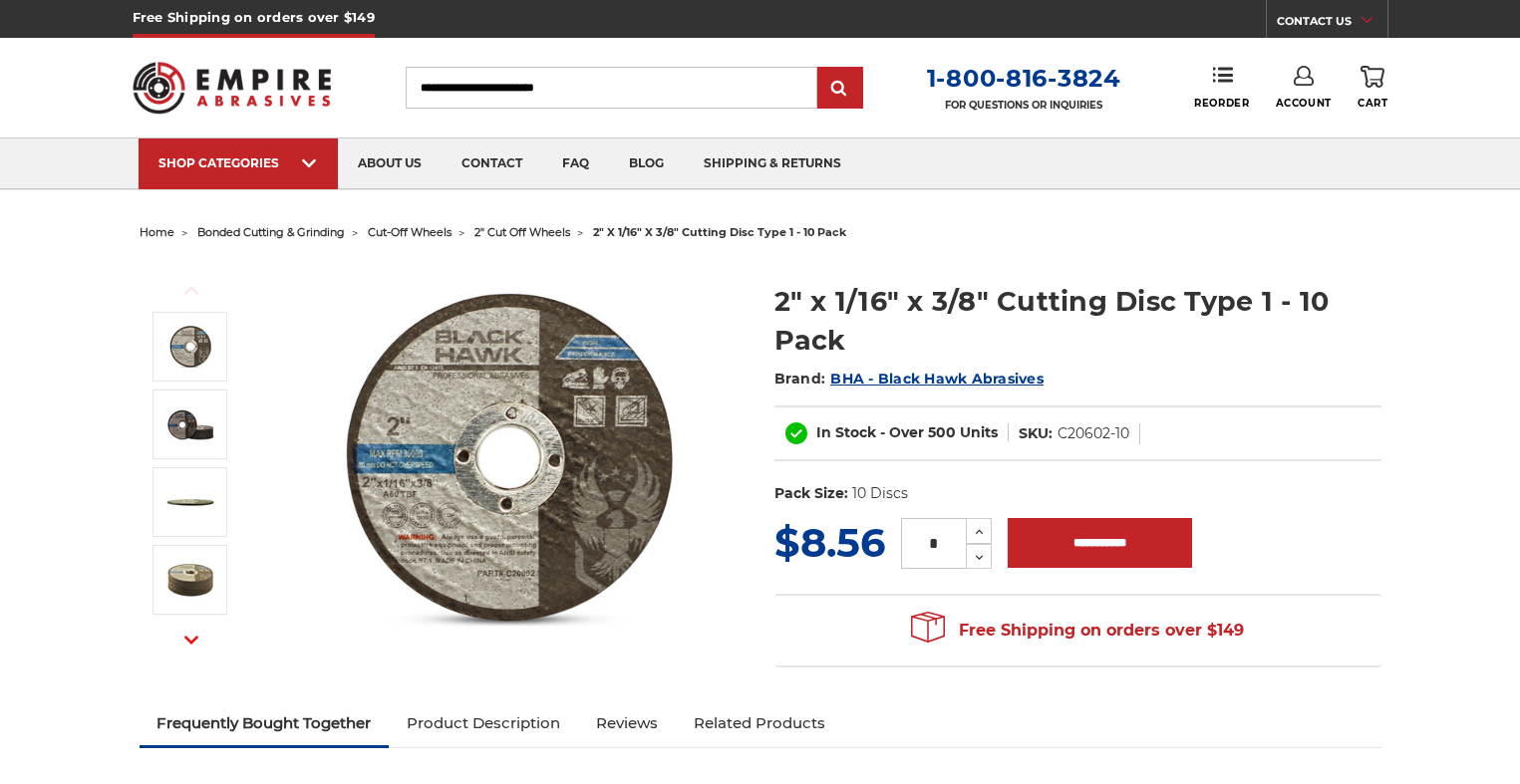 scroll, scrollTop: 0, scrollLeft: 0, axis: both 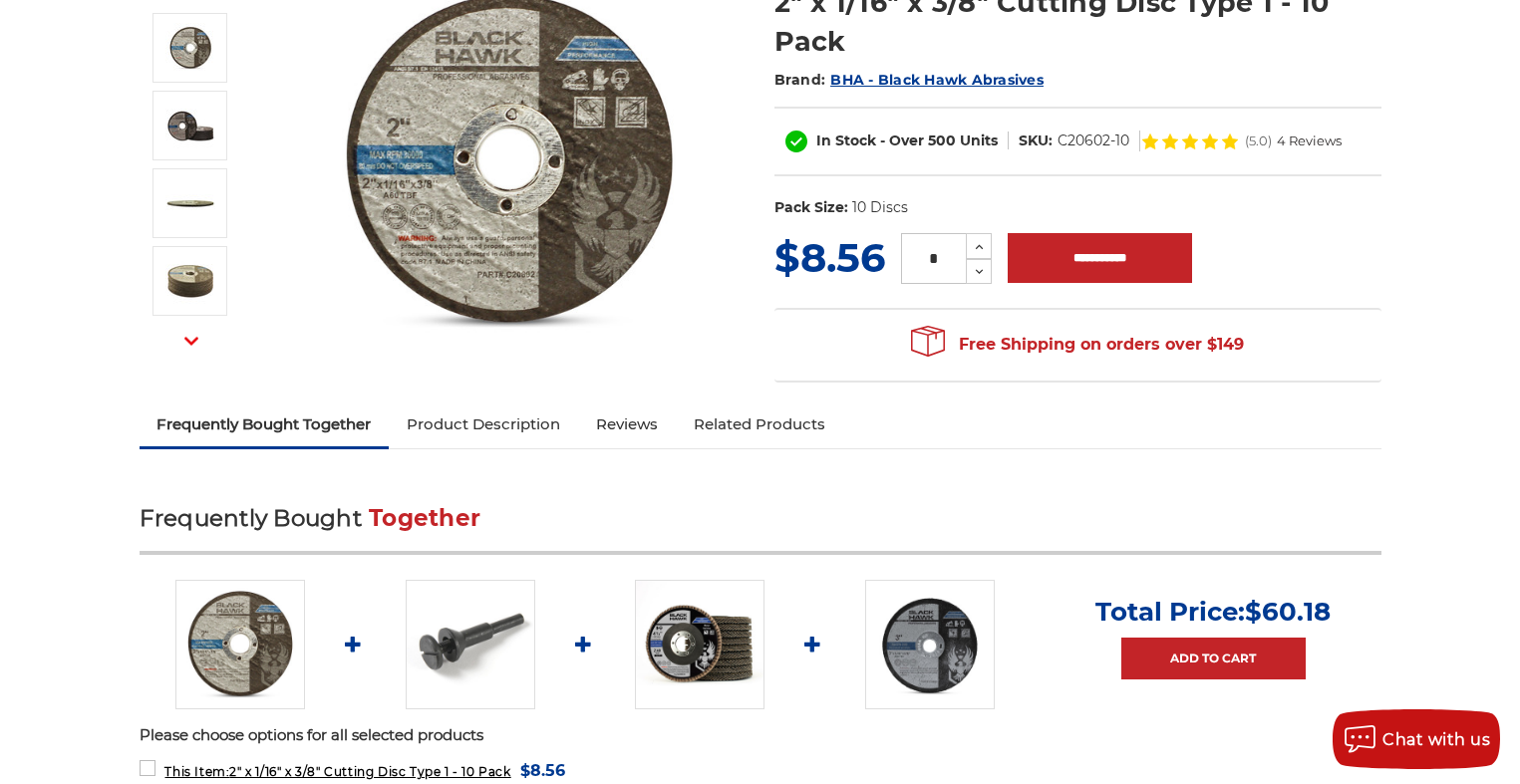 click on "Product Description" at bounding box center (483, 424) 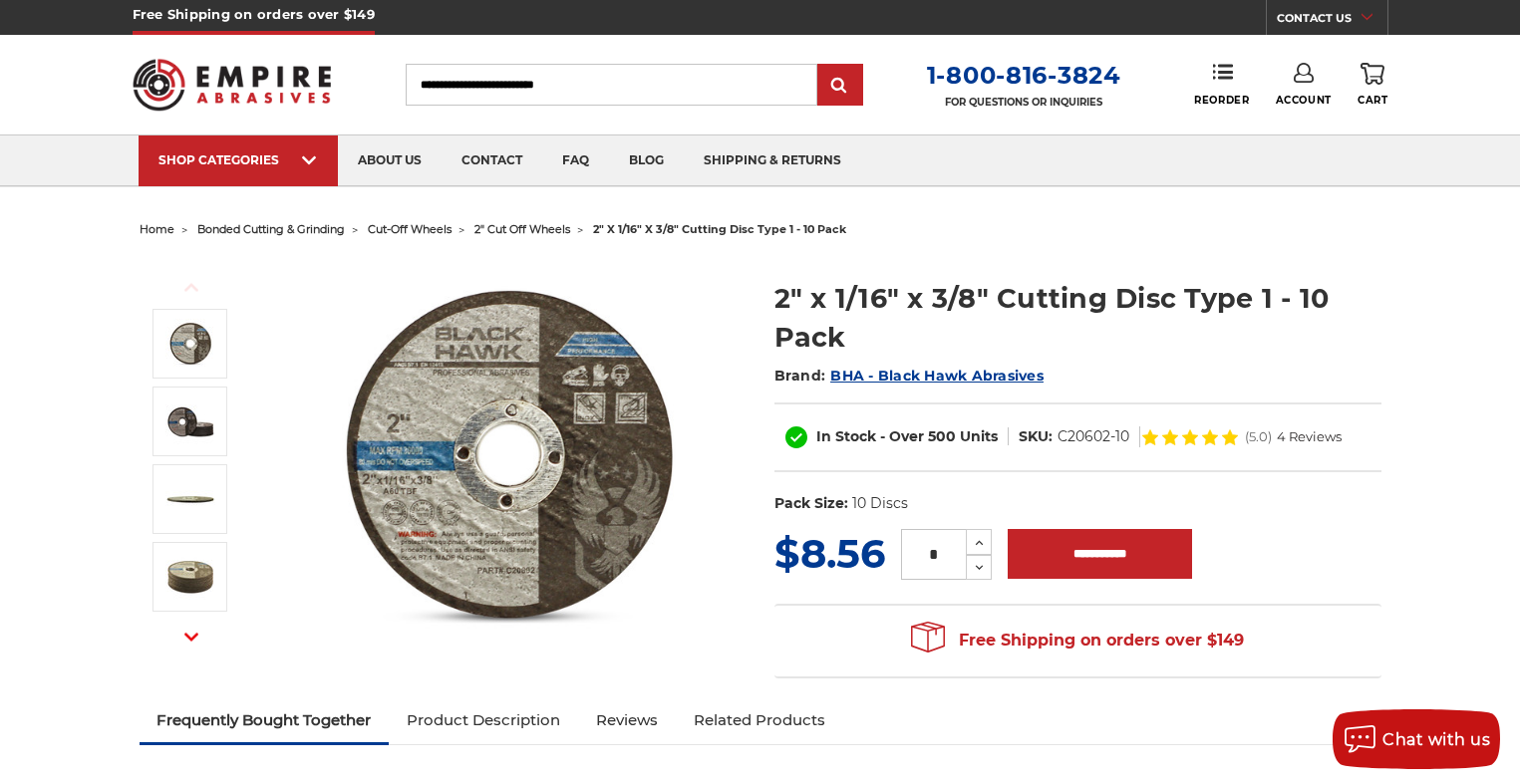 scroll, scrollTop: 0, scrollLeft: 0, axis: both 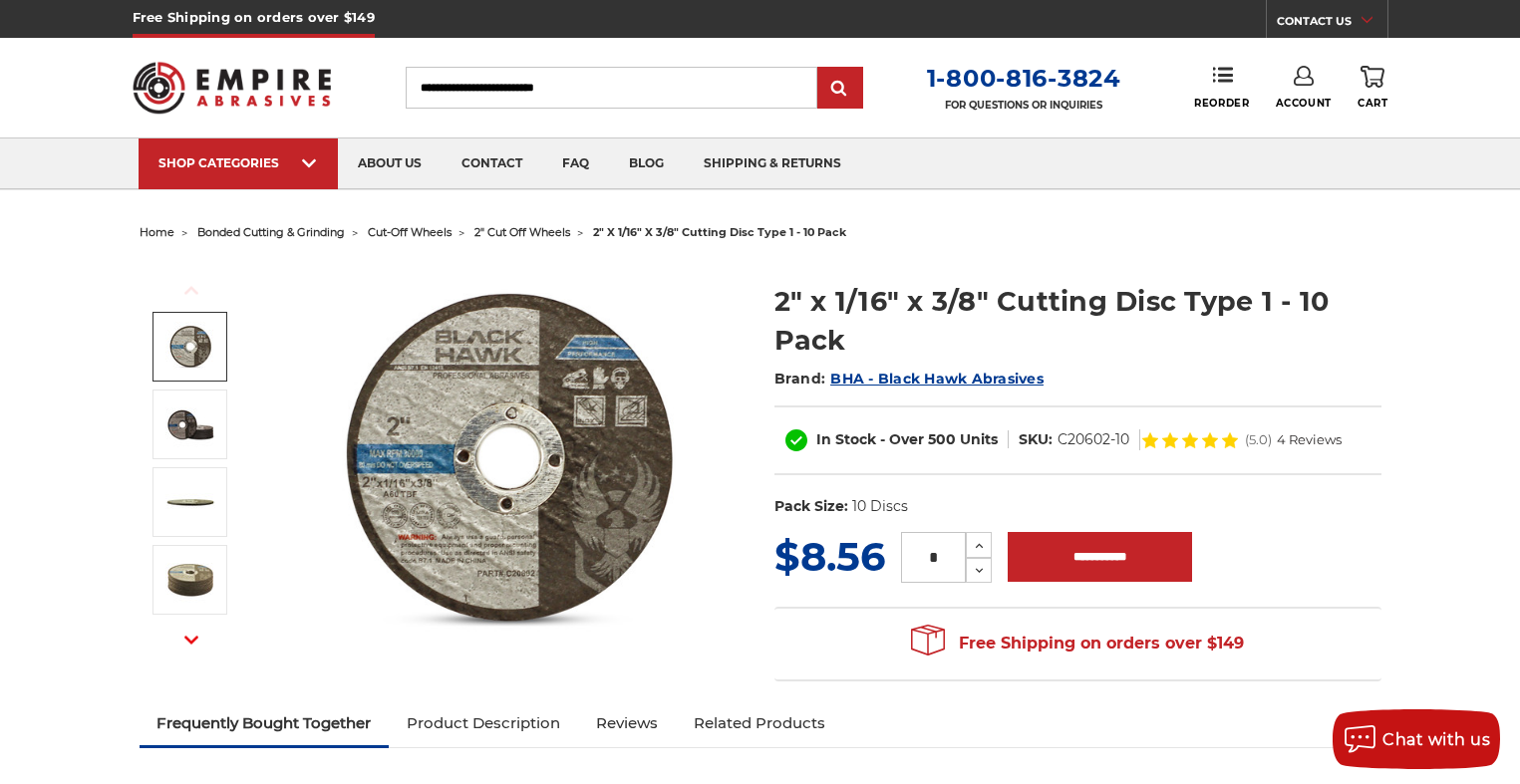 drag, startPoint x: 950, startPoint y: 557, endPoint x: 897, endPoint y: 558, distance: 53.009433 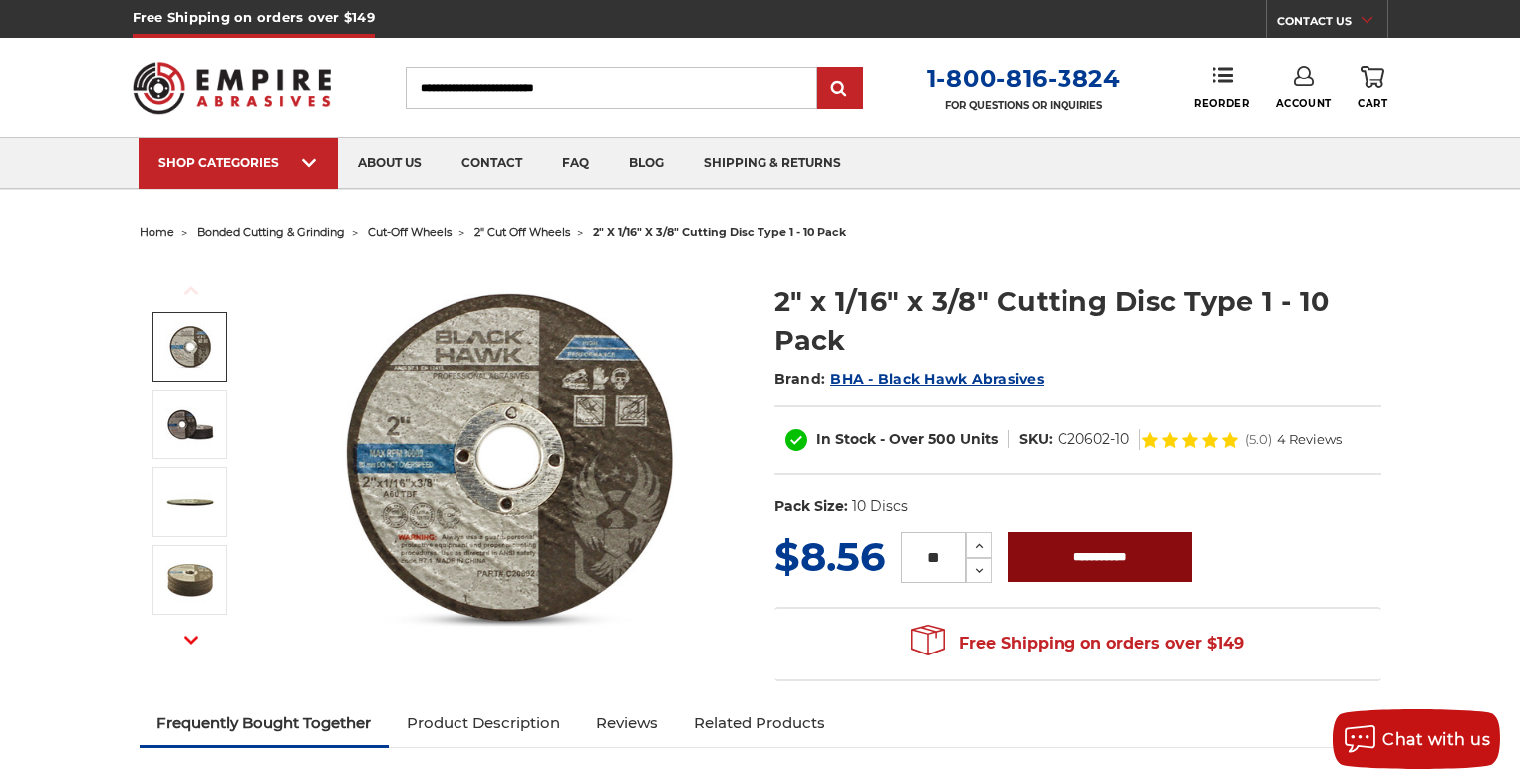 type on "**" 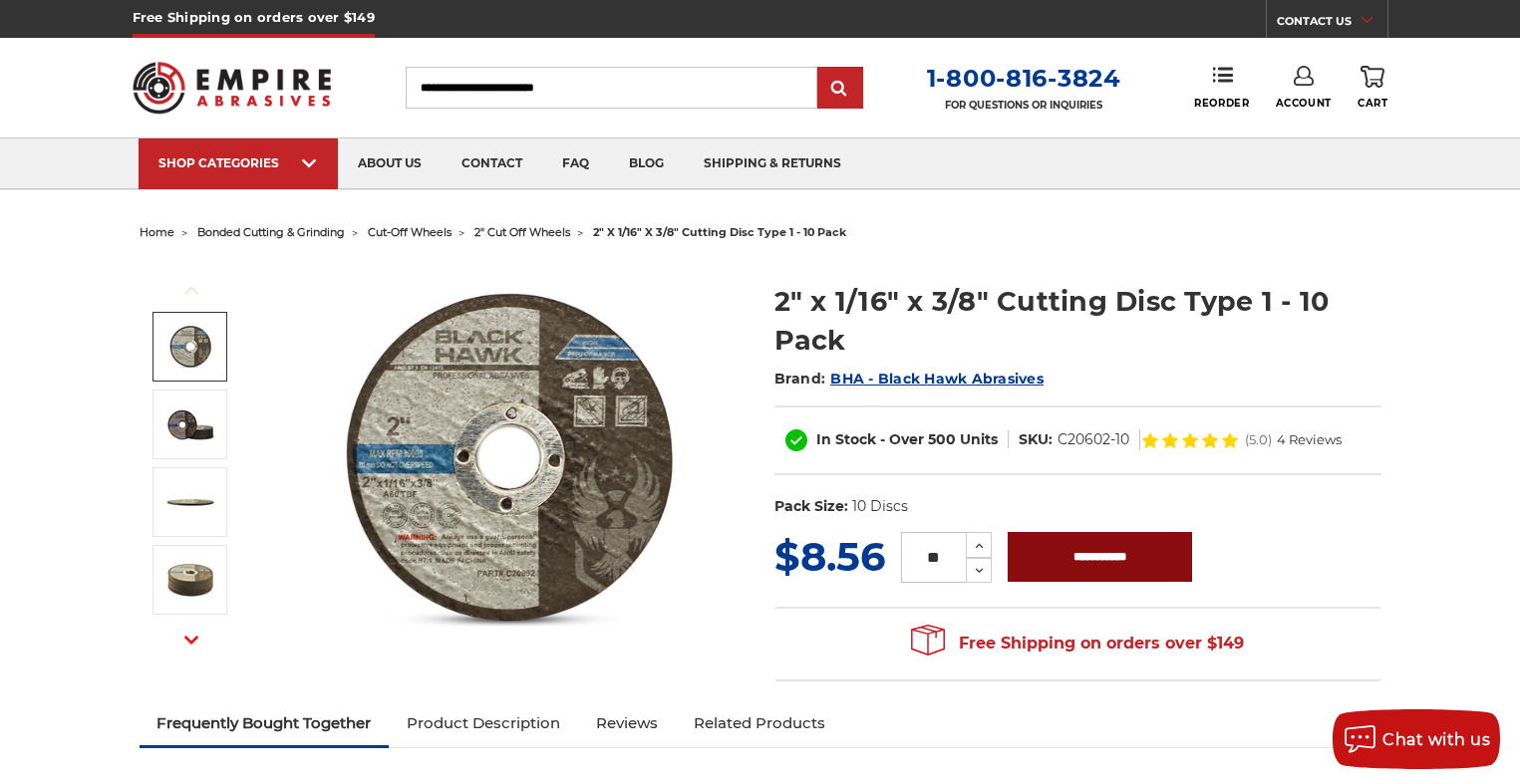 click on "**********" at bounding box center [1099, 557] 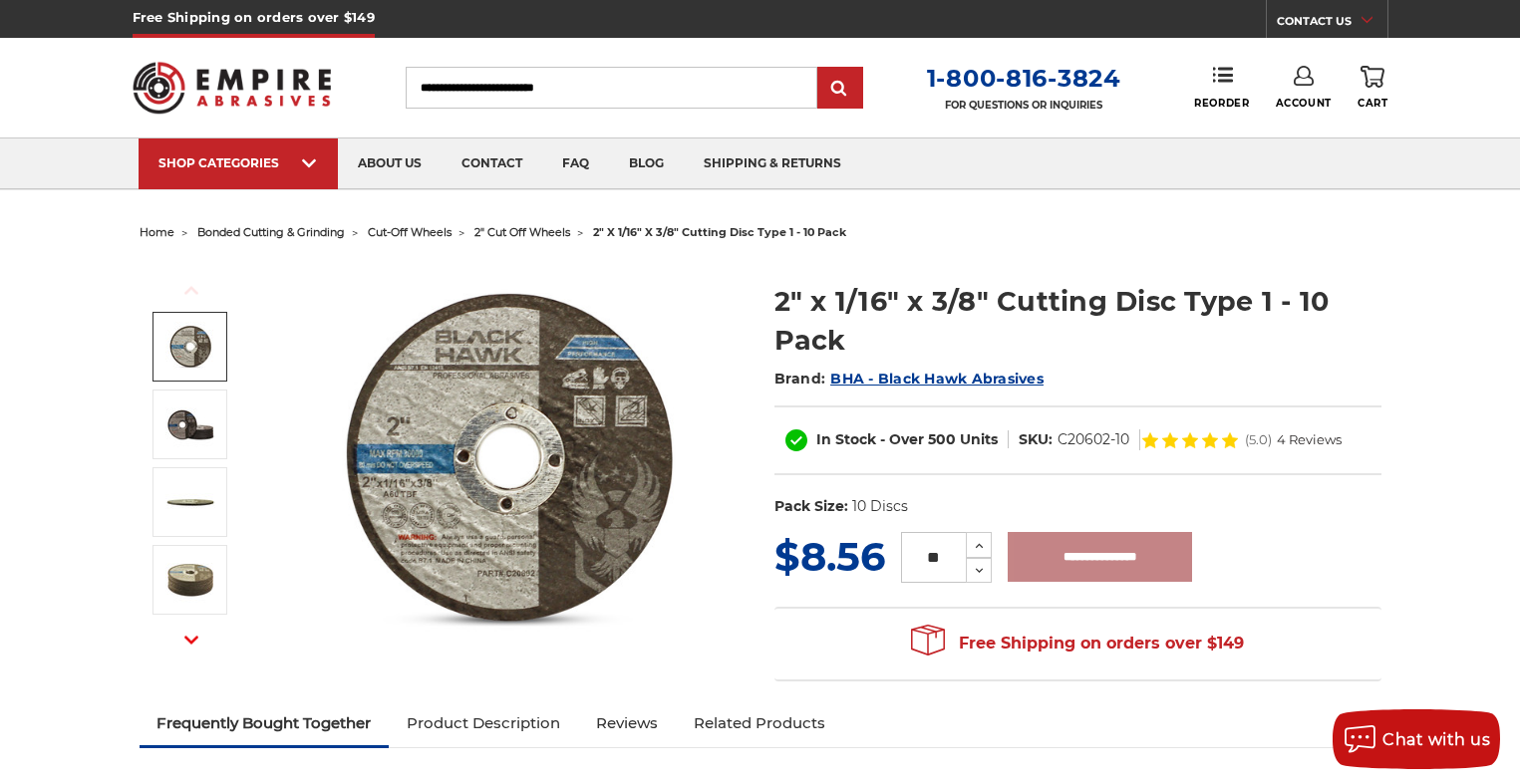 type on "**********" 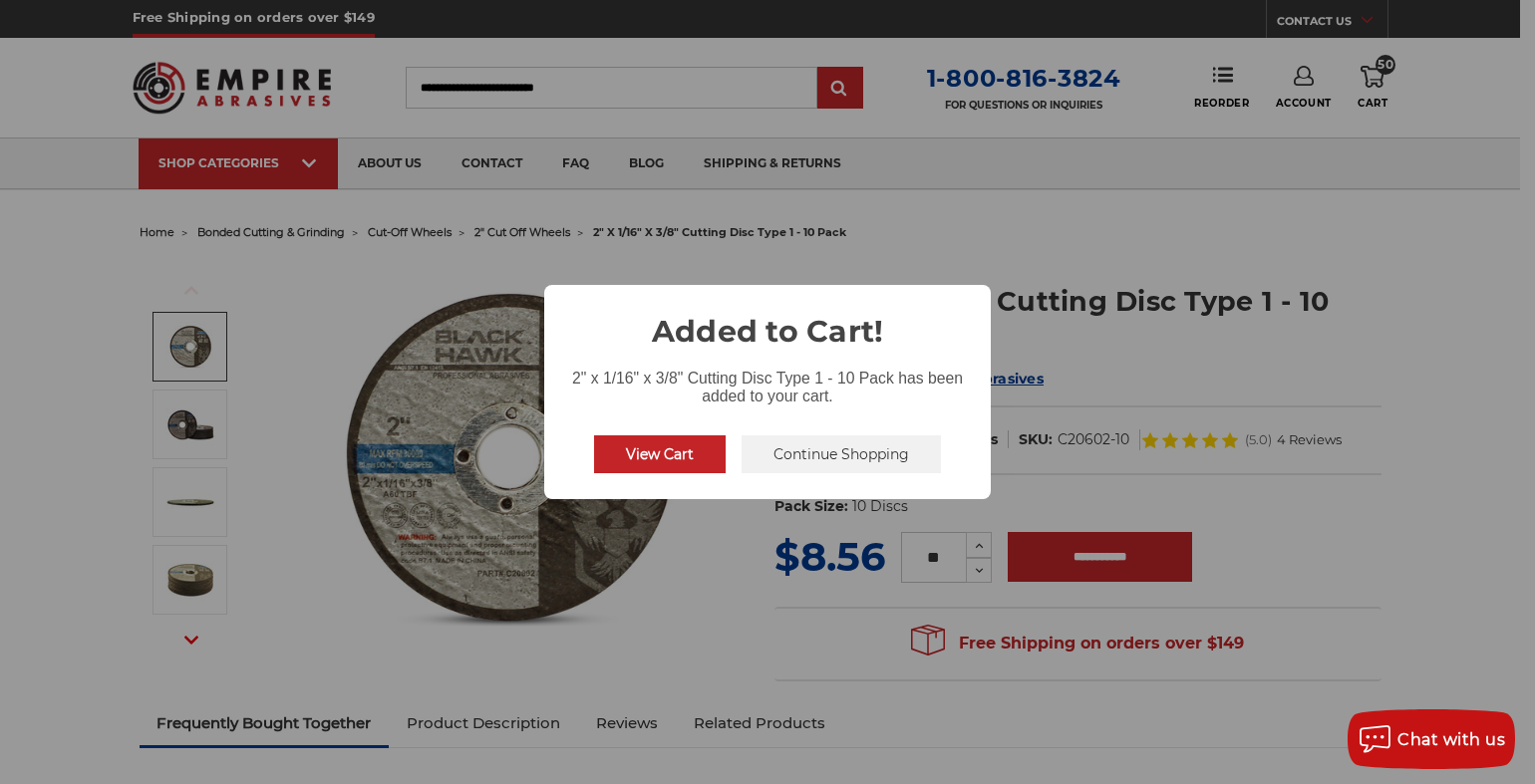 click on "View Cart" at bounding box center [660, 454] 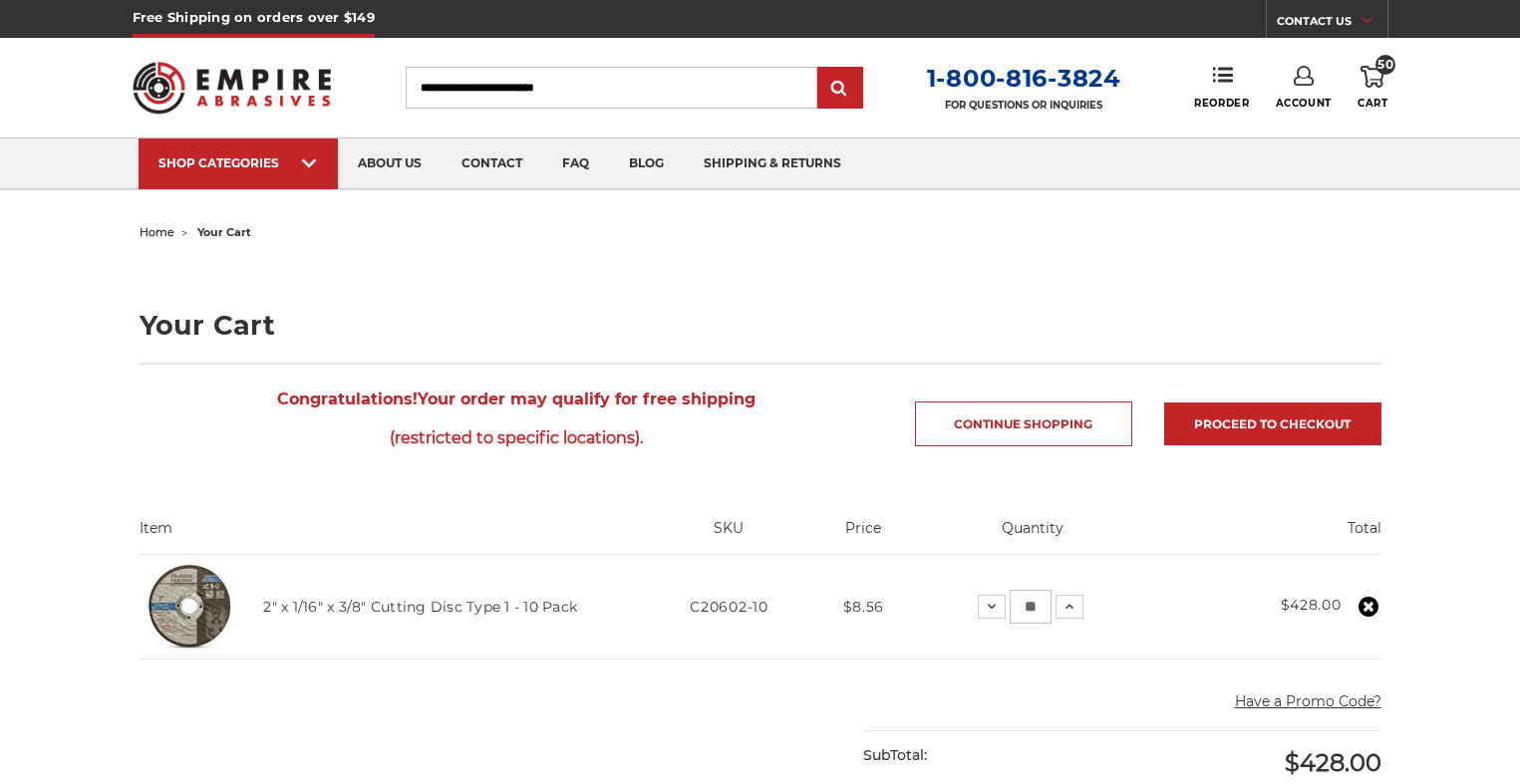 scroll, scrollTop: 0, scrollLeft: 0, axis: both 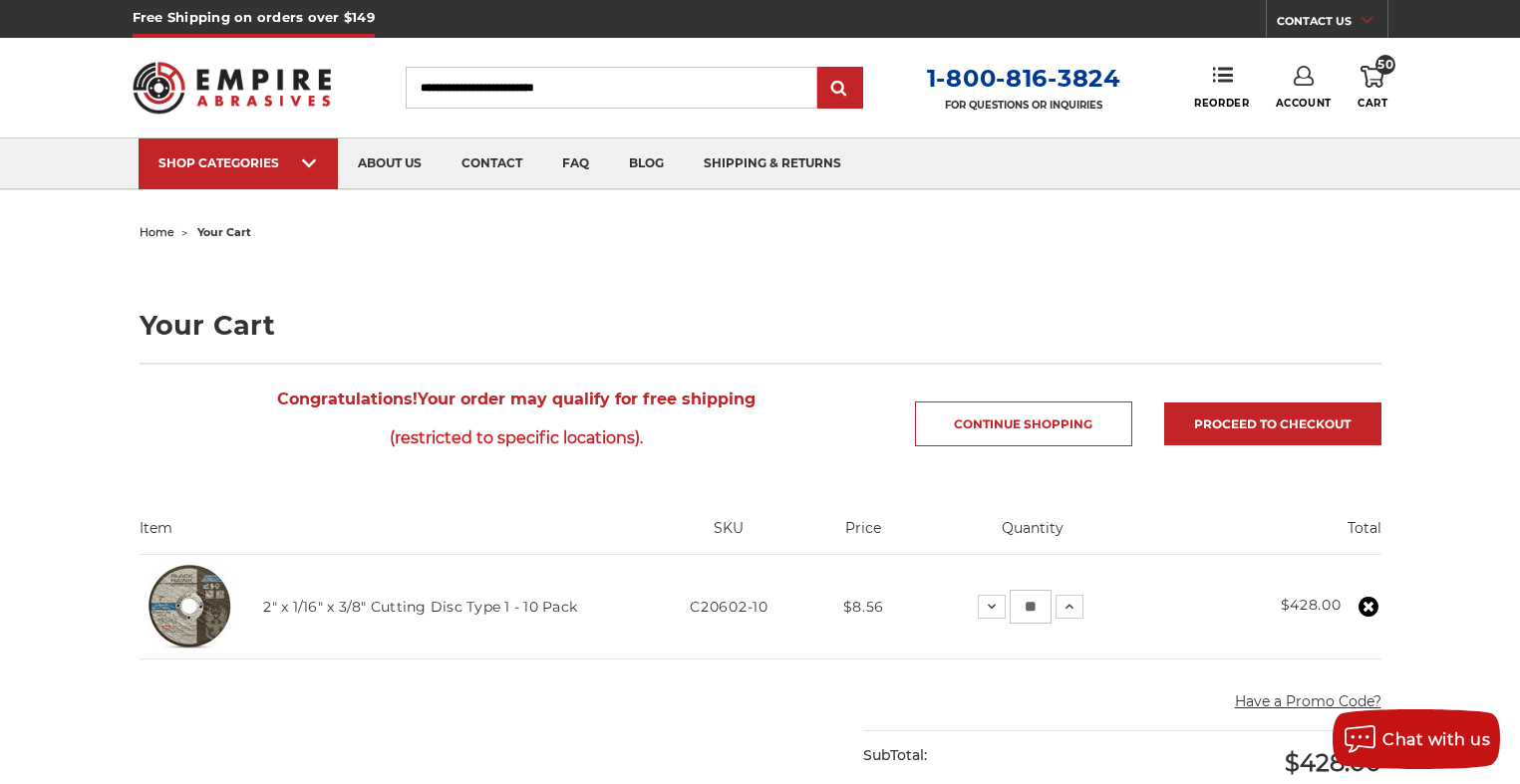 click on "**" at bounding box center (1031, 607) 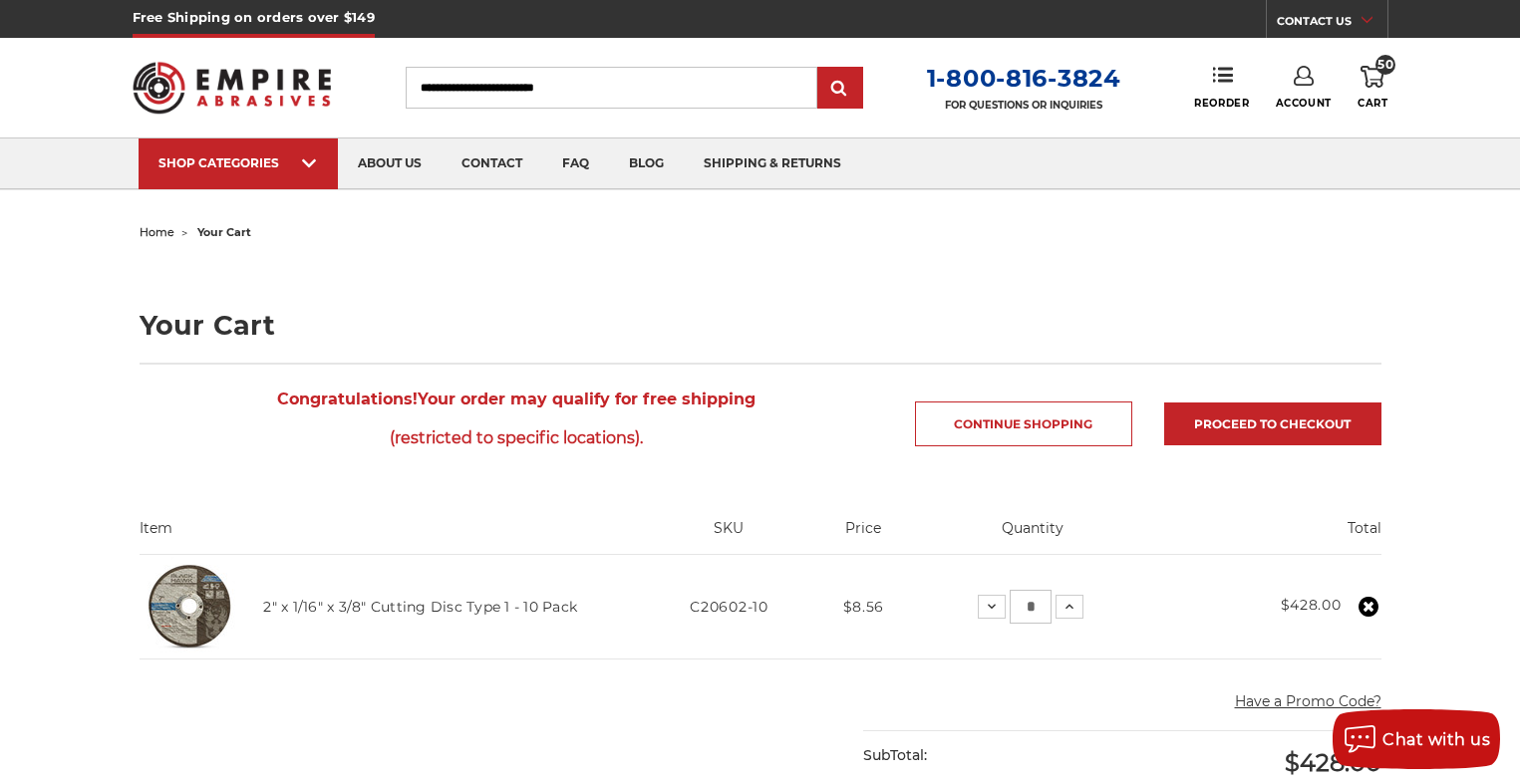 type on "*" 